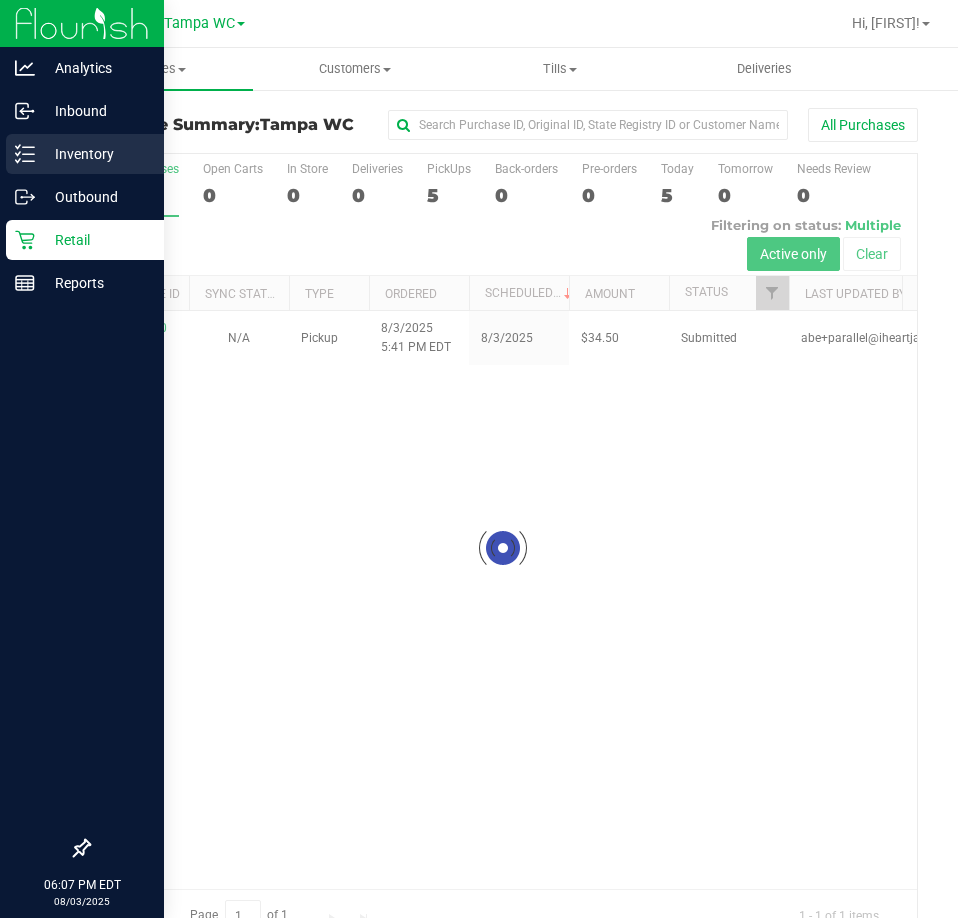 scroll, scrollTop: 0, scrollLeft: 0, axis: both 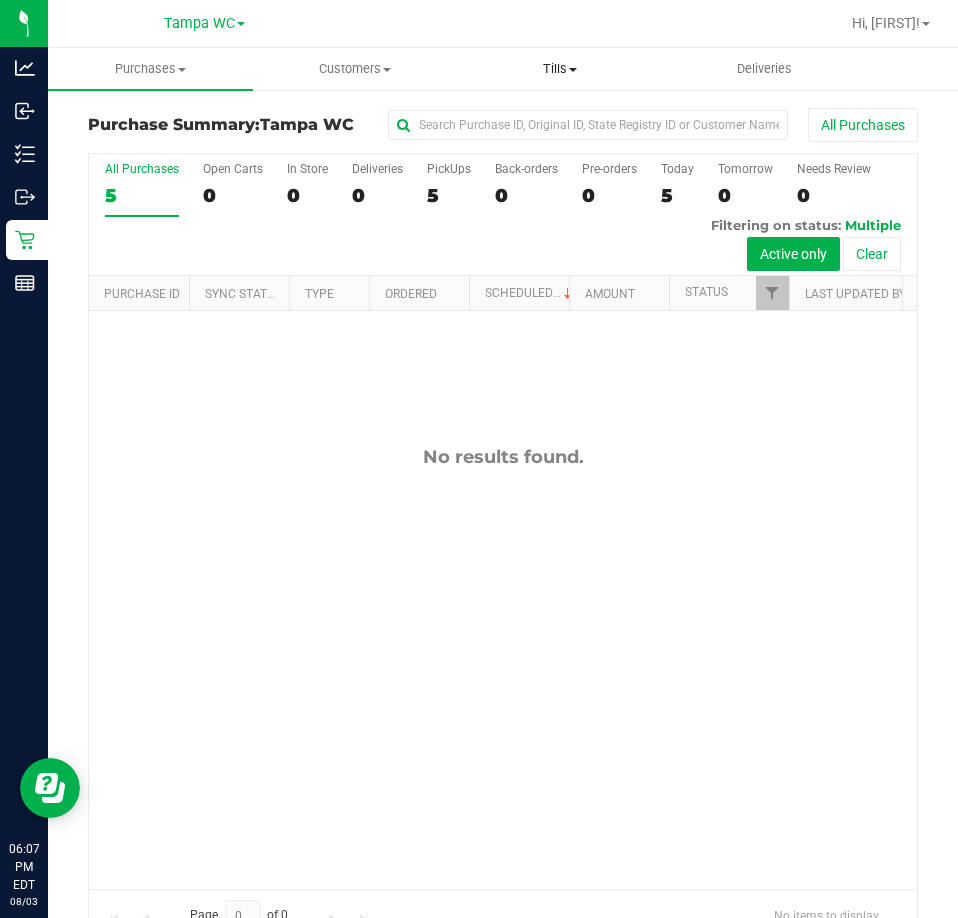 click on "Tills" at bounding box center [560, 69] 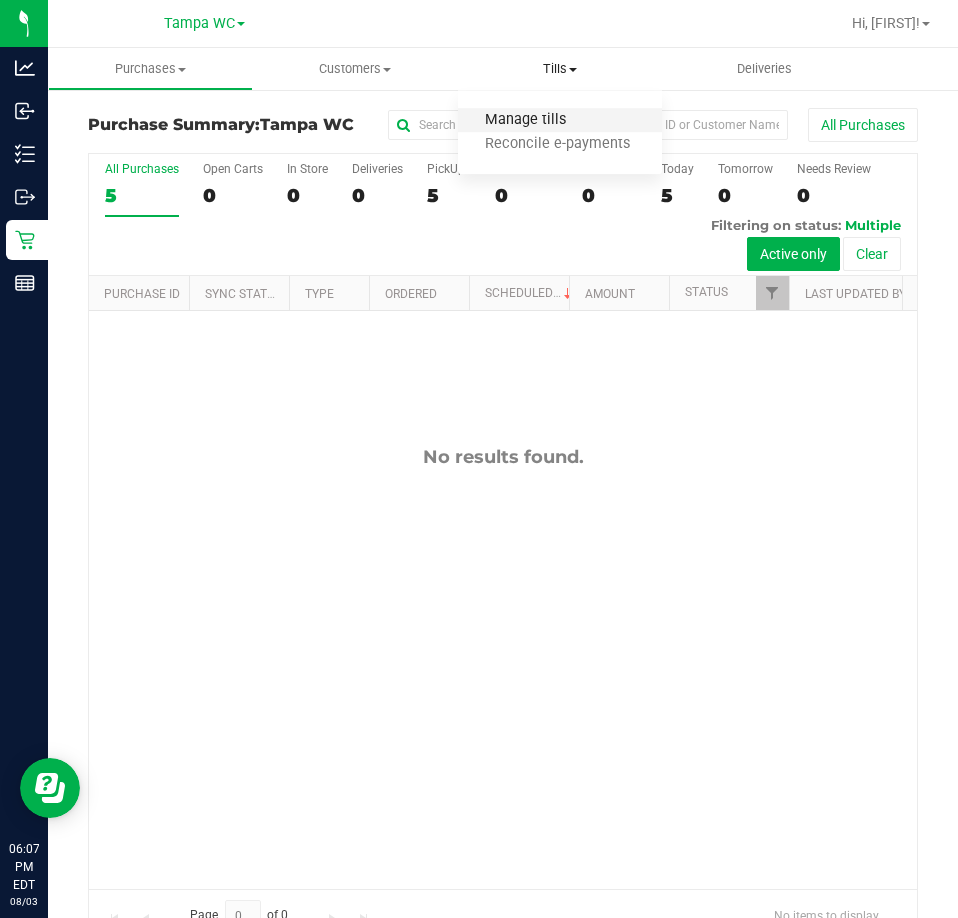 click on "Manage tills" at bounding box center (525, 120) 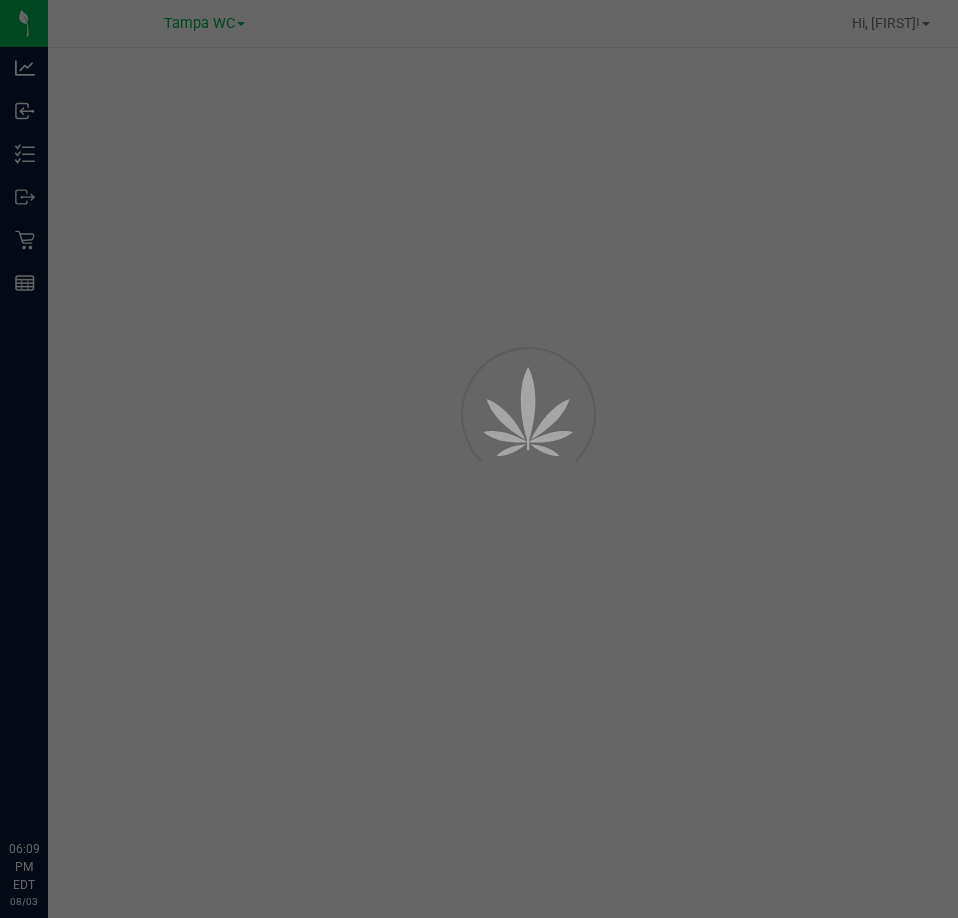 scroll, scrollTop: 0, scrollLeft: 0, axis: both 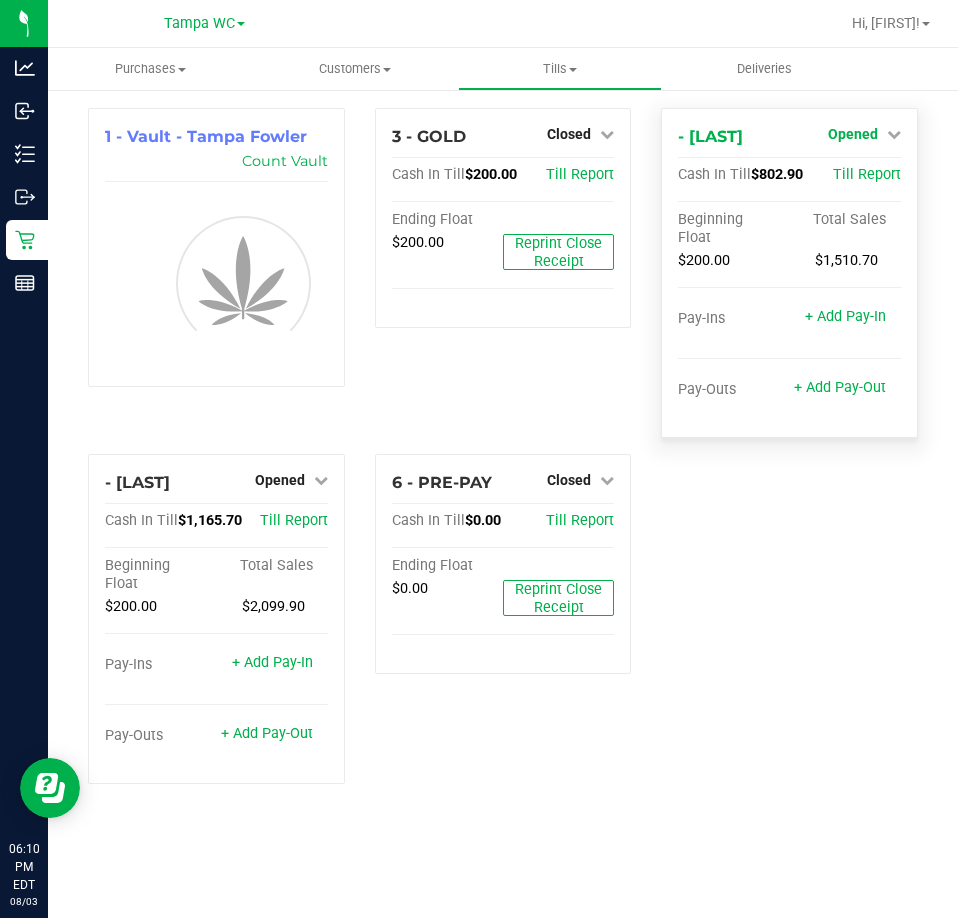 click on "Opened" at bounding box center [864, 134] 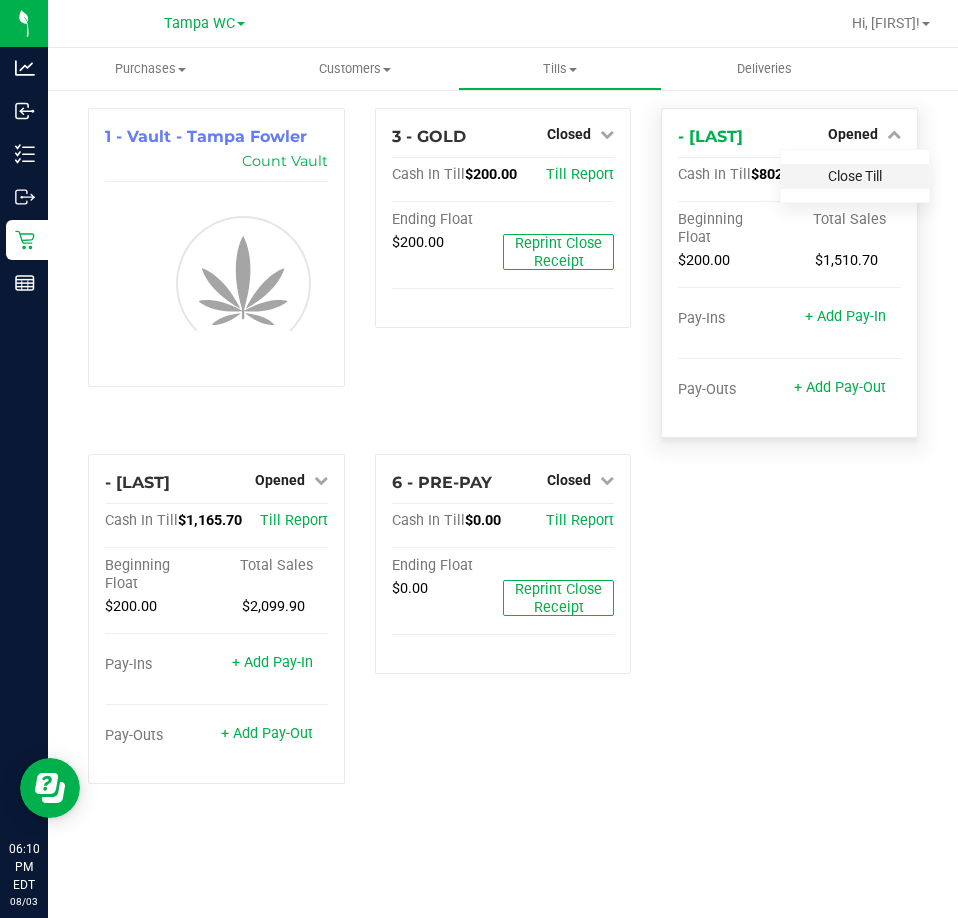 click on "Close Till" at bounding box center [855, 176] 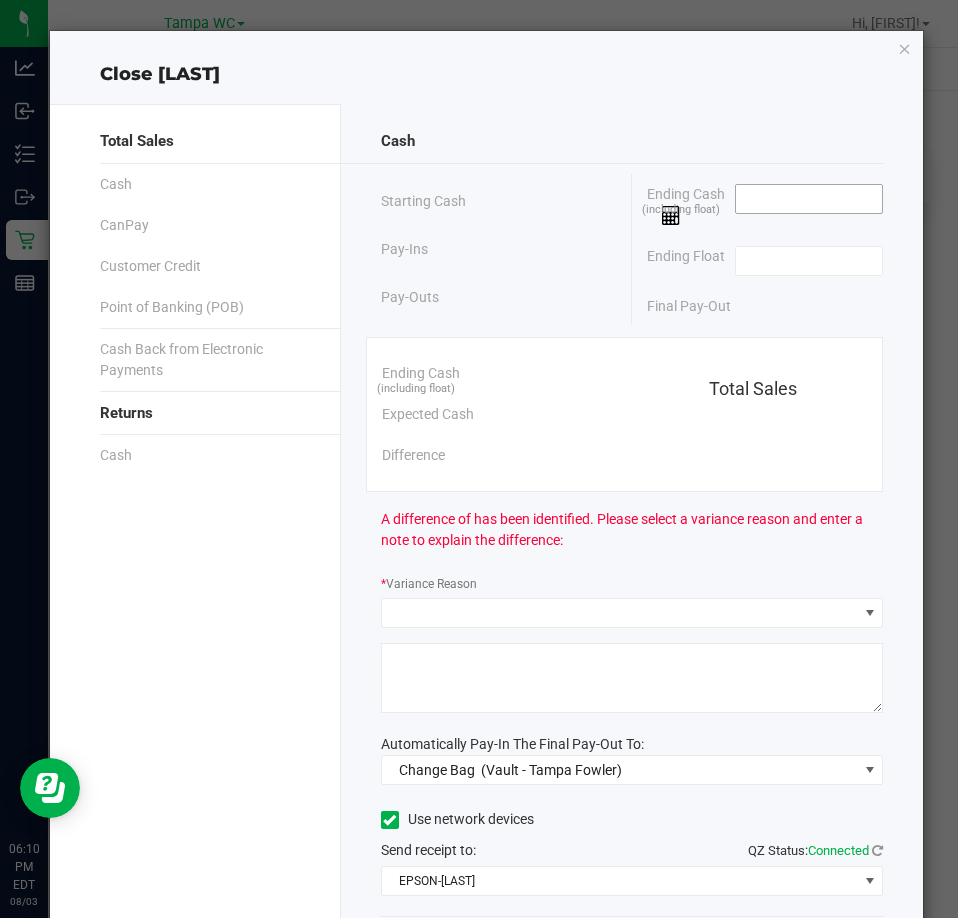 click at bounding box center (809, 199) 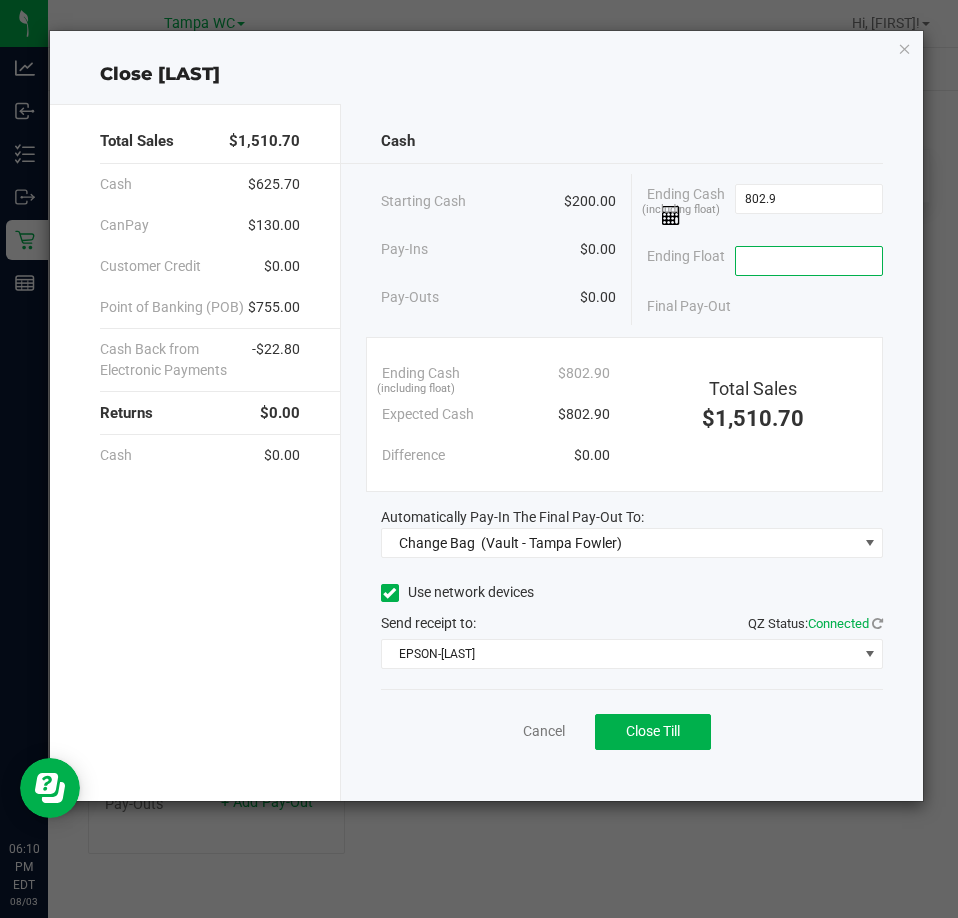 type on "$802.90" 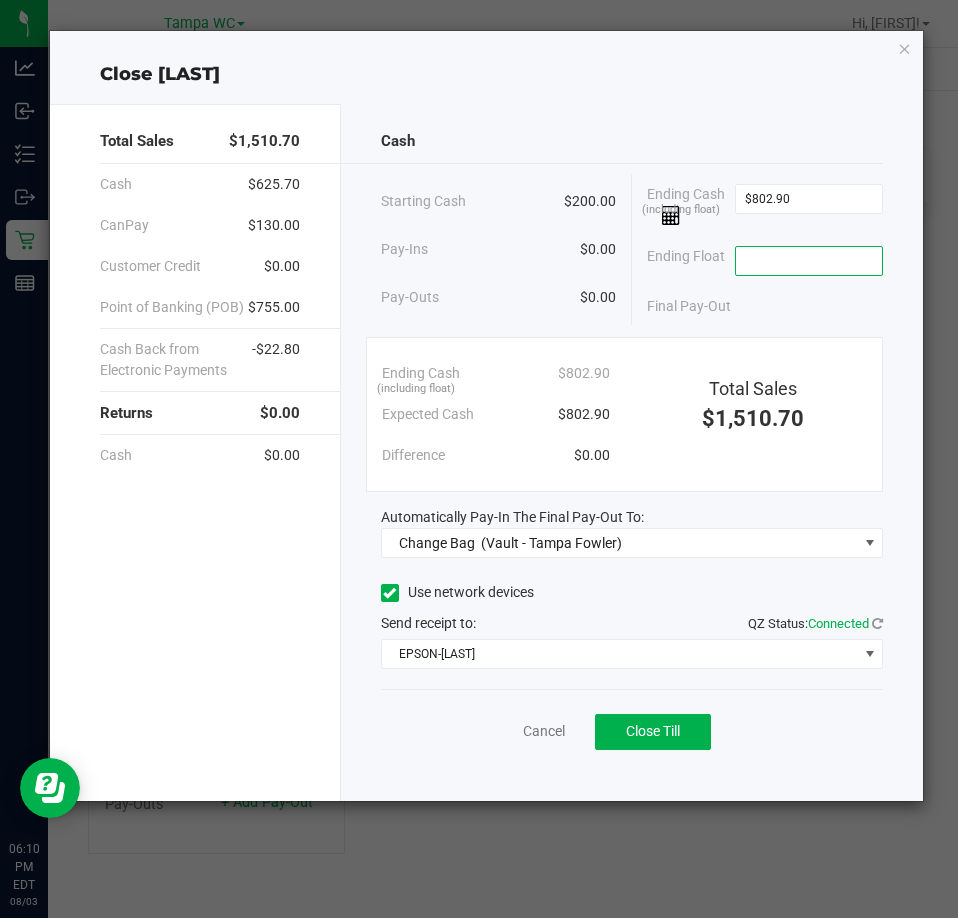 click at bounding box center (809, 261) 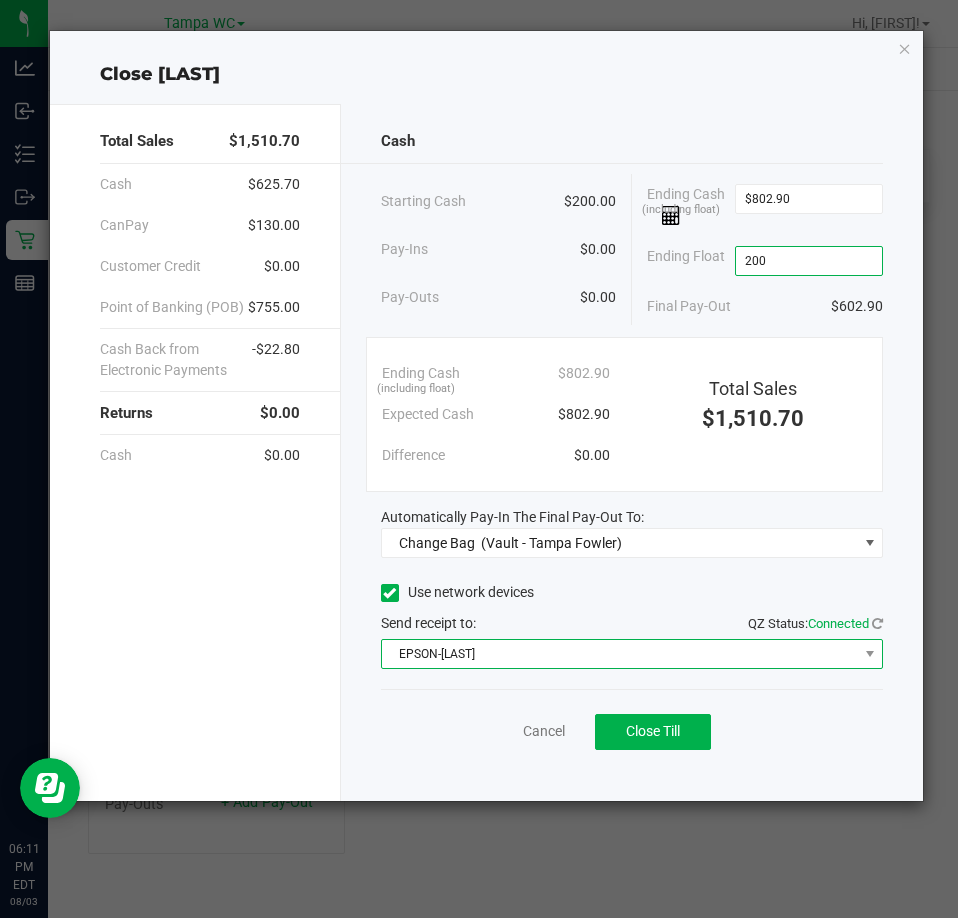 type on "$200.00" 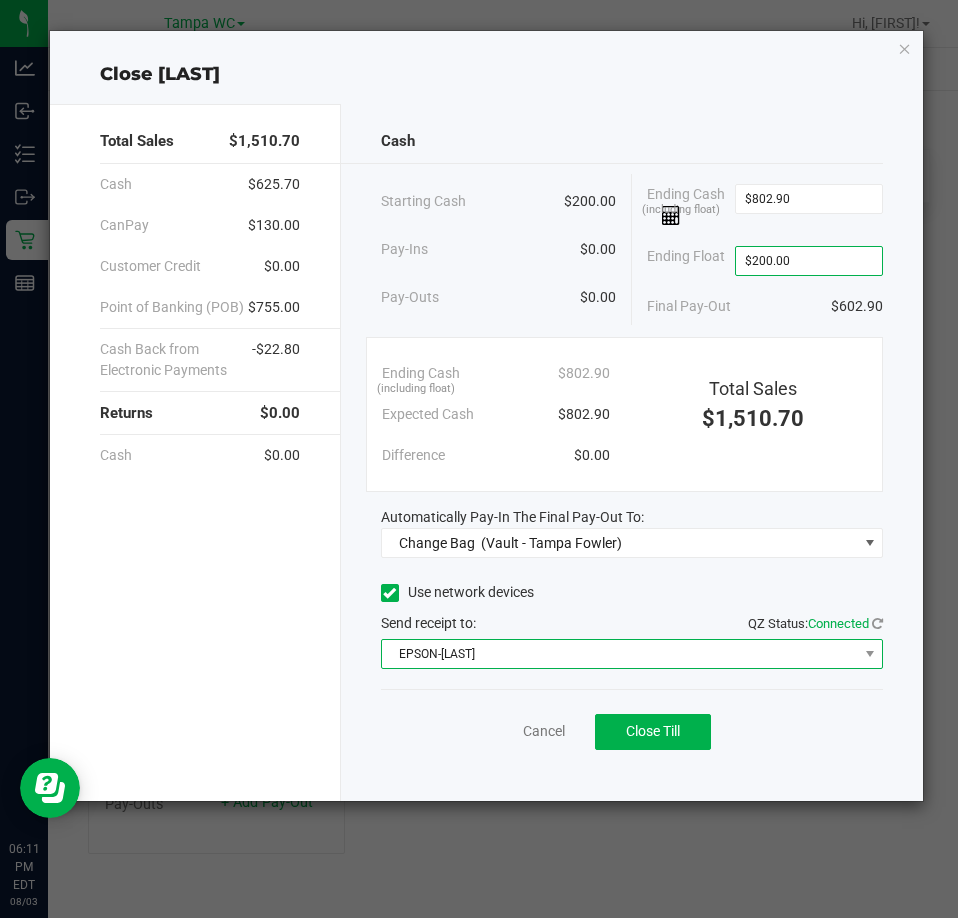 click on "EPSON-[LAST]" at bounding box center [619, 654] 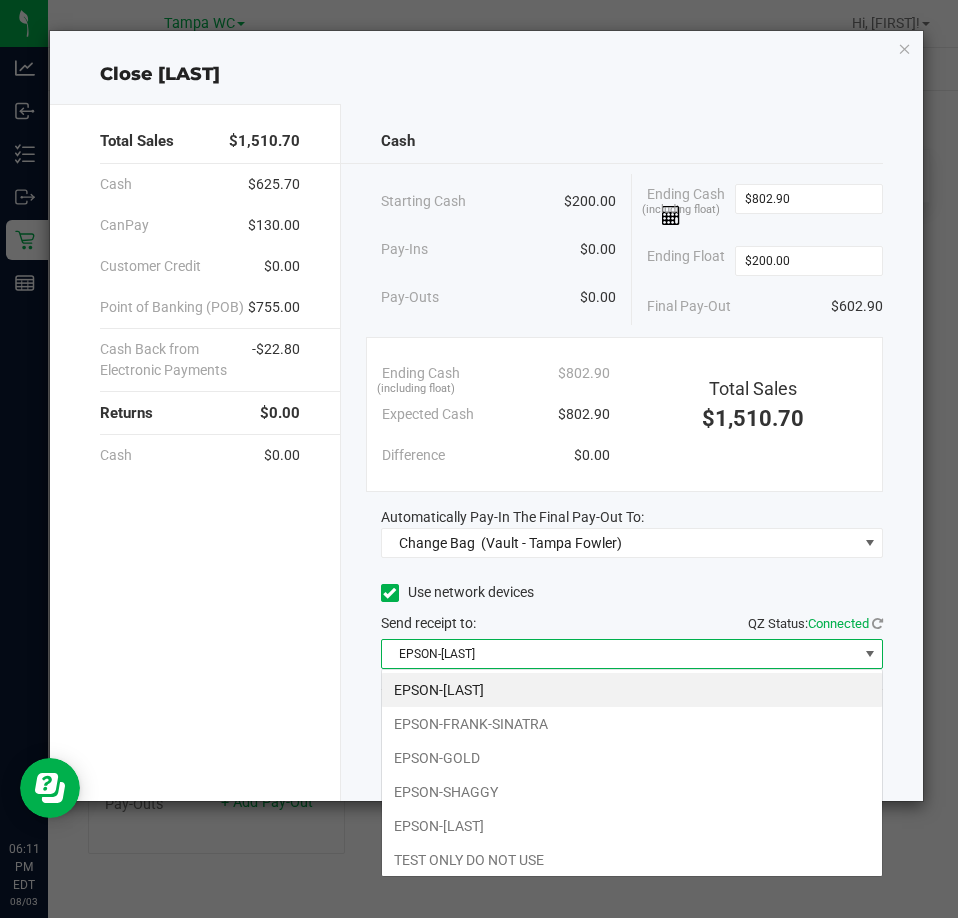 scroll, scrollTop: 99970, scrollLeft: 99498, axis: both 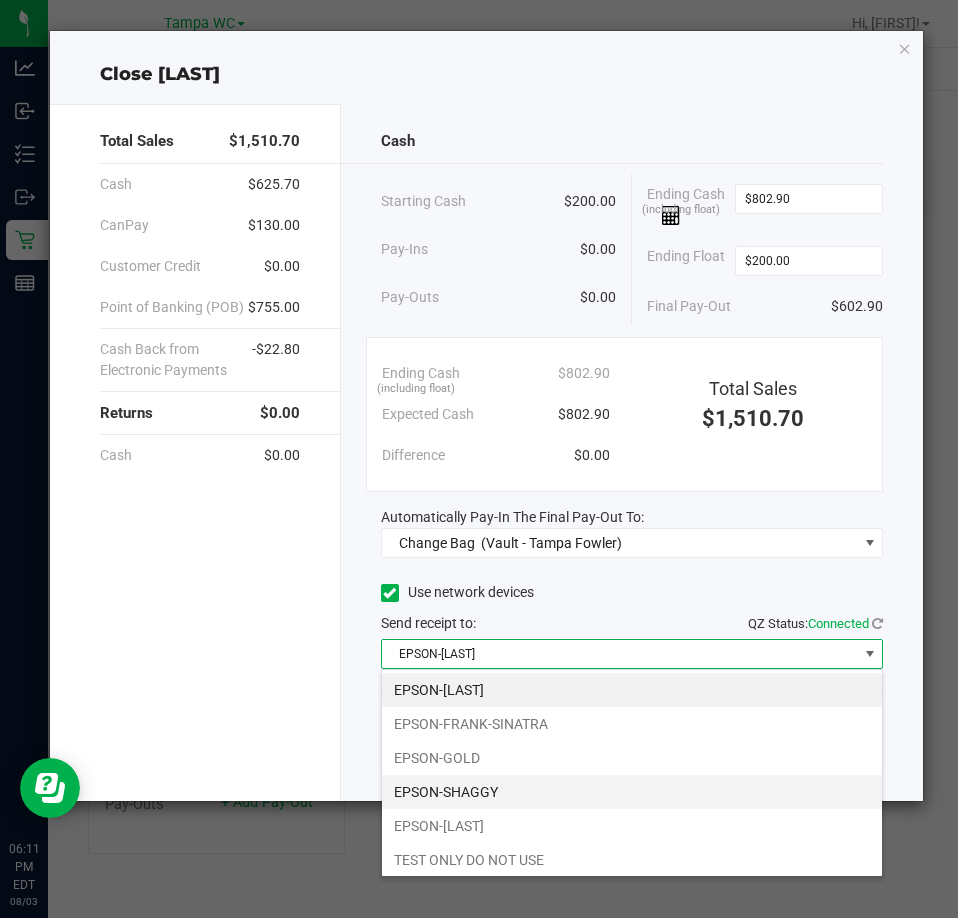 click on "EPSON-SHAGGY" at bounding box center (632, 792) 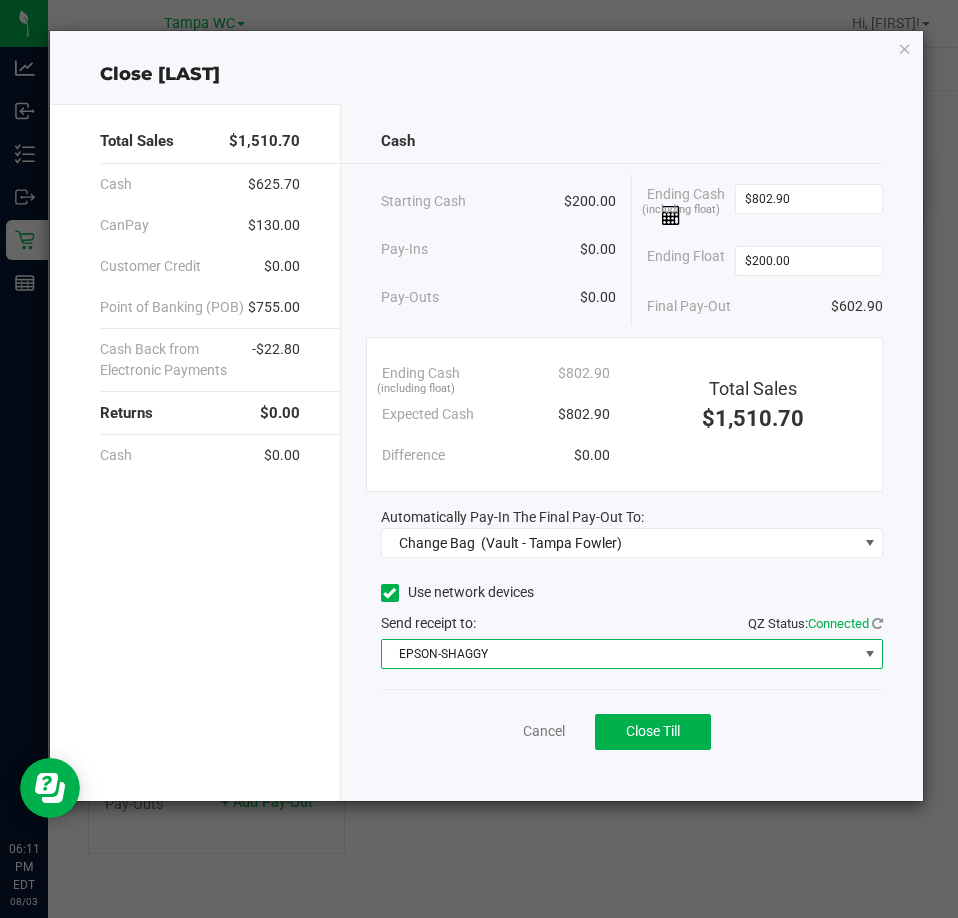 drag, startPoint x: 588, startPoint y: 525, endPoint x: 594, endPoint y: 564, distance: 39.45884 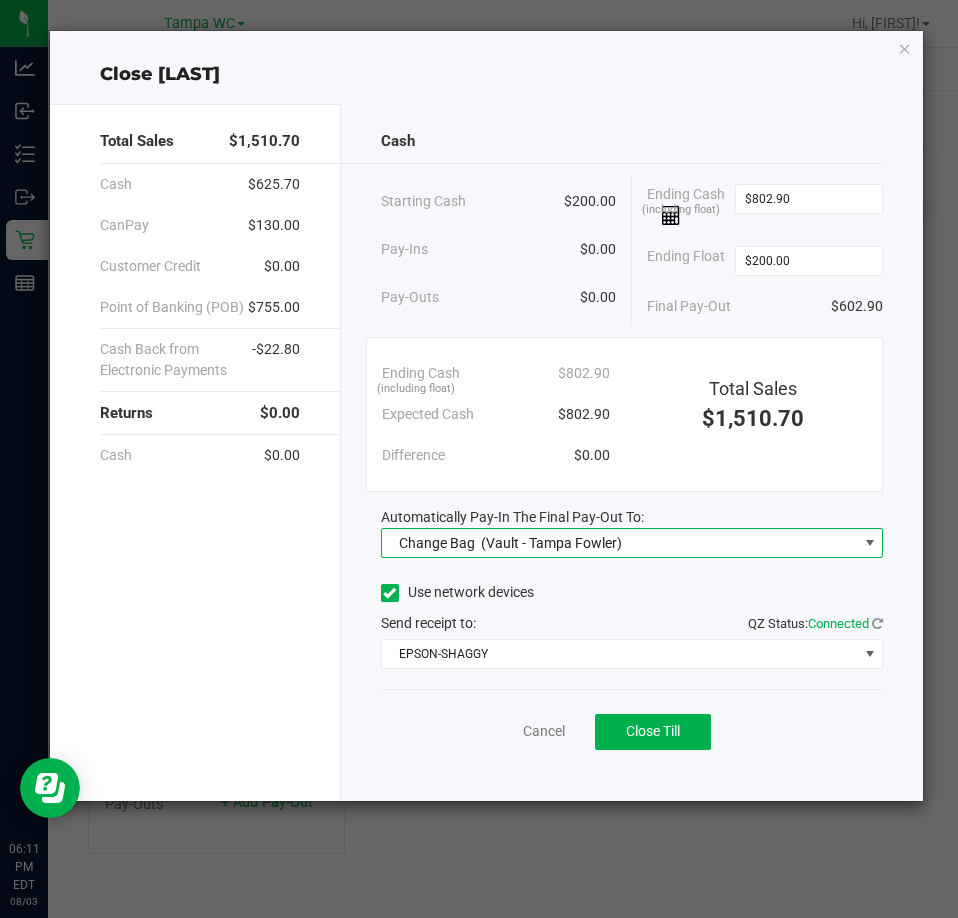 click on "Change Bag (Vault - Tampa Fowler)" at bounding box center (506, 543) 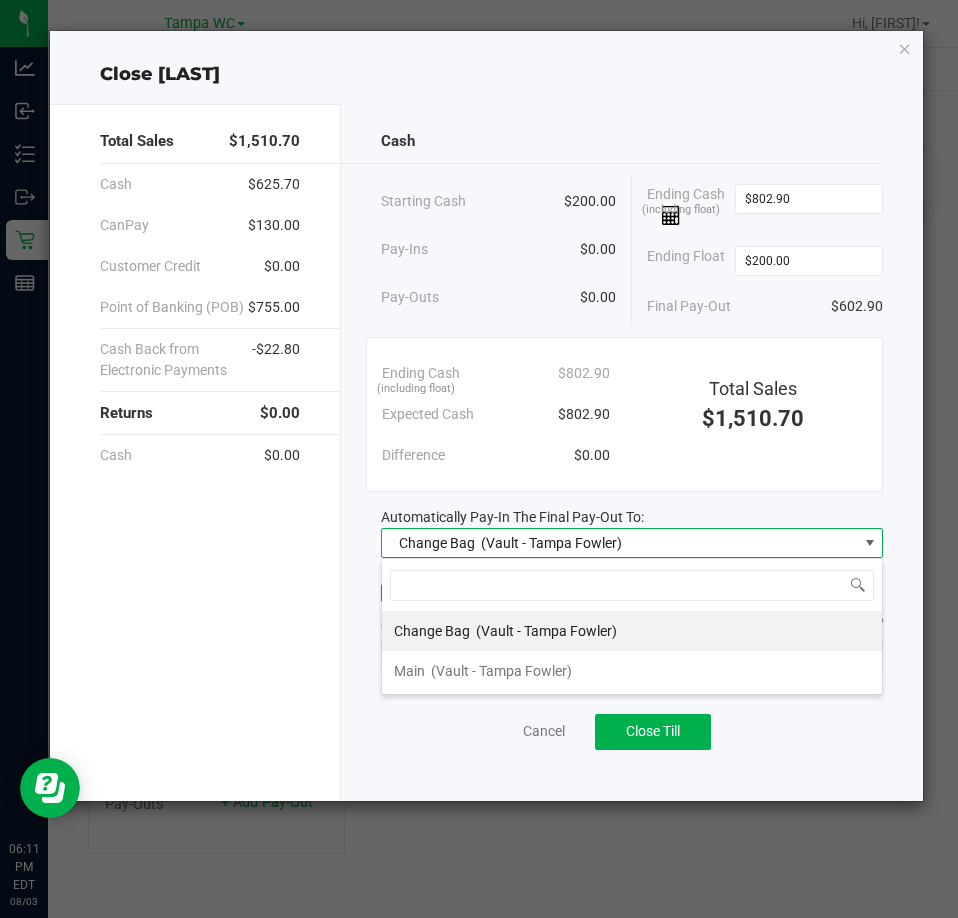 scroll, scrollTop: 99970, scrollLeft: 99498, axis: both 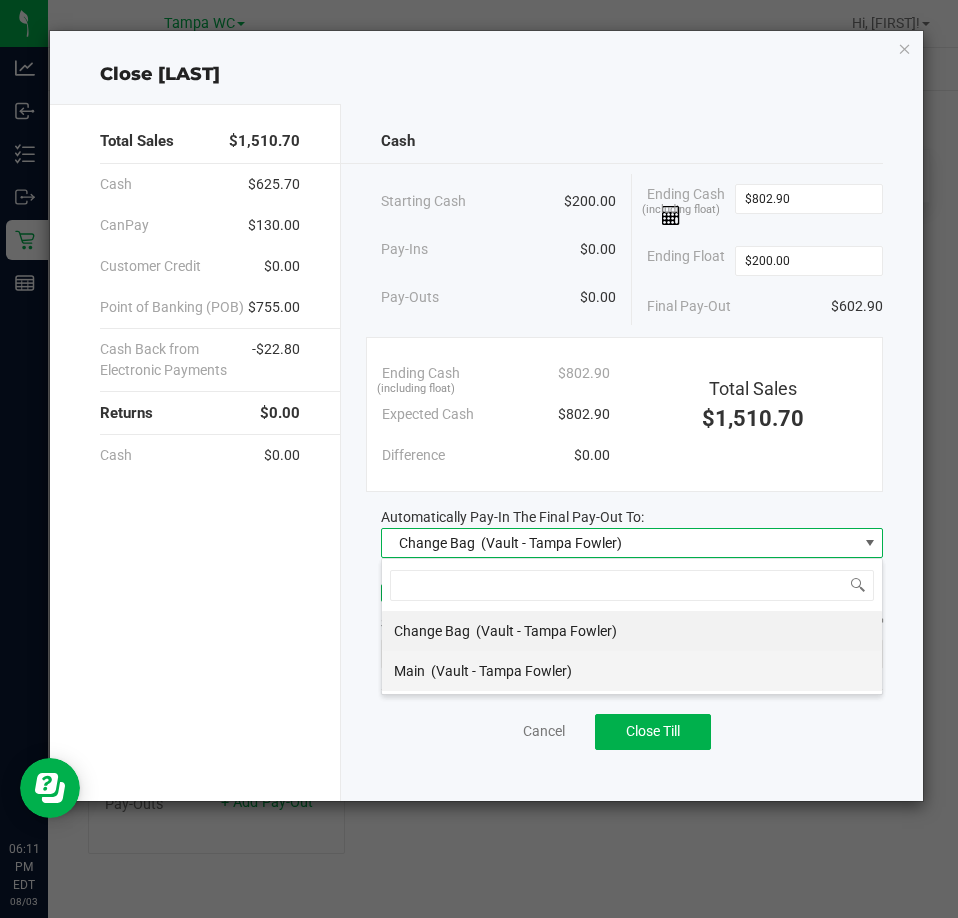 click on "(Vault - Tampa Fowler)" at bounding box center (501, 671) 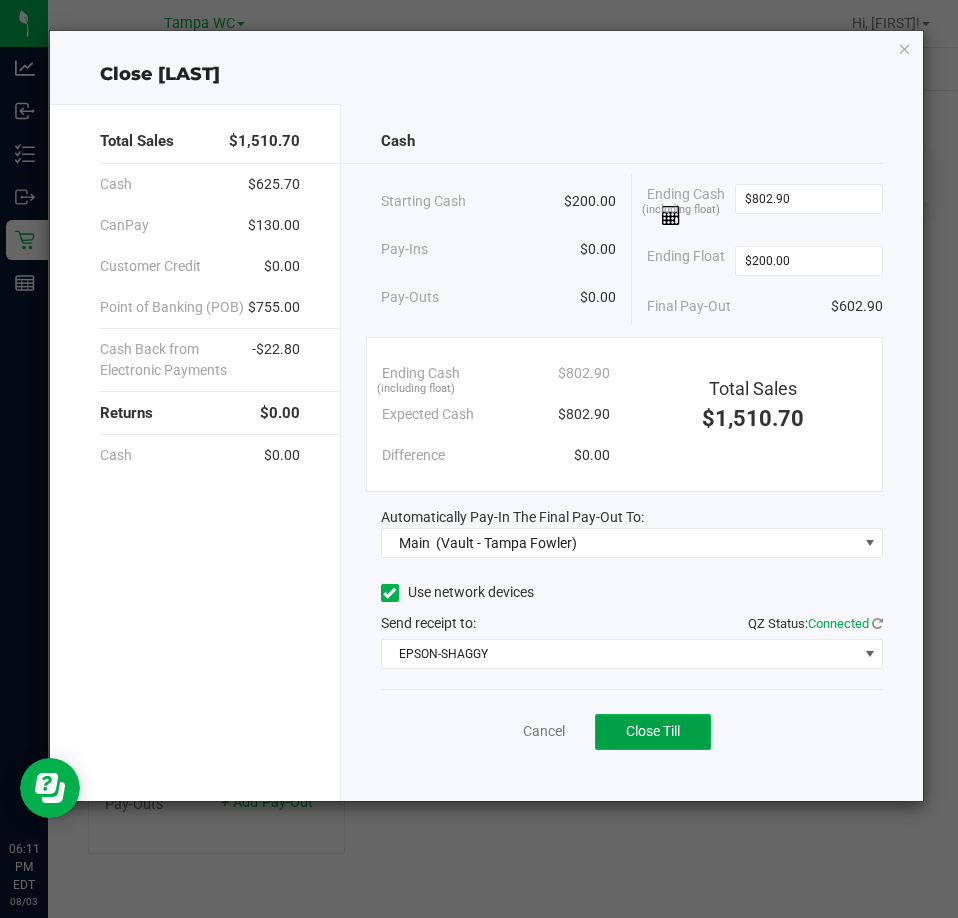 click on "Close Till" 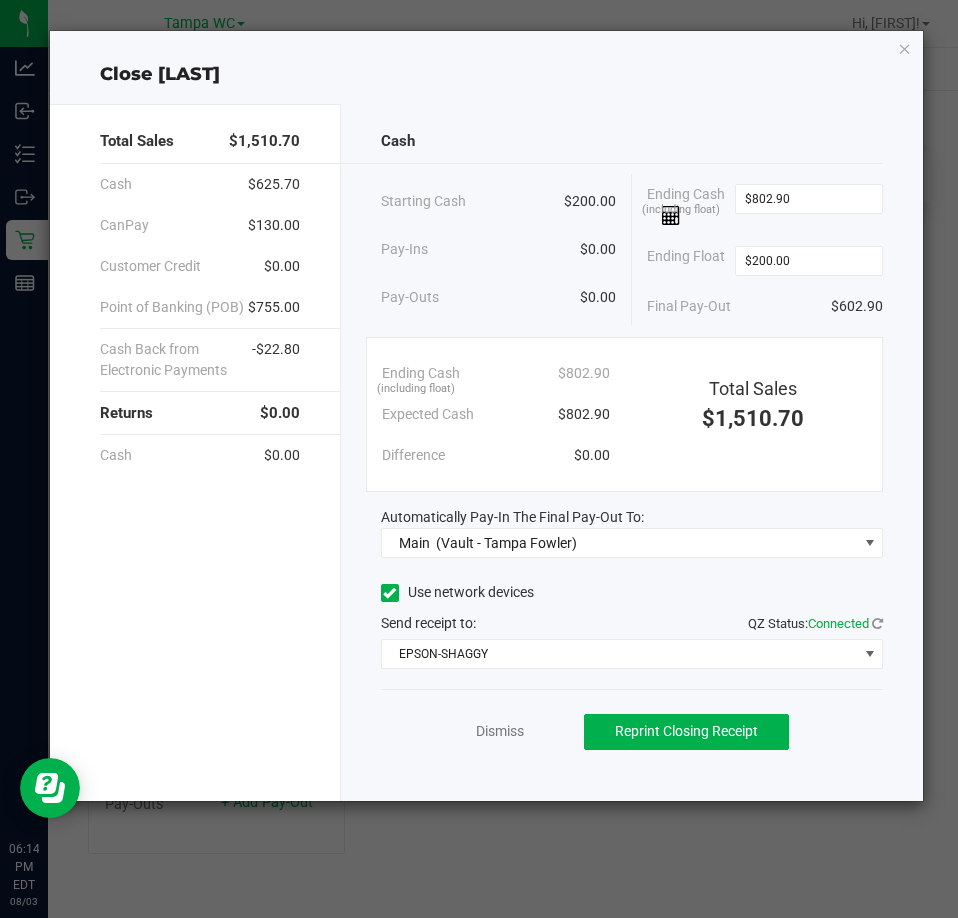 click on "Close [LAST] Total Sales [AMOUNT] Cash [AMOUNT] CanPay [AMOUNT] Customer Credit [AMOUNT] Point of Banking (POB) [AMOUNT] Cash Back from Electronic Payments -[AMOUNT] Returns [AMOUNT] Cash [AMOUNT] Cash Starting Cash [AMOUNT] Pay-Ins [AMOUNT] Pay-Outs [AMOUNT] Ending Cash (including float) [AMOUNT] Ending Float [AMOUNT] Final Pay-Out [AMOUNT] Ending Cash (including float) [AMOUNT] Expected Cash [AMOUNT] Difference [AMOUNT] Total Sales [AMOUNT] Automatically Pay-In The Final Pay-Out To: Main (Vault - Tampa Fowler) Use network devices Send receipt to: QZ Status: Connected EPSON-SHAGGY Dismiss Reprint Closing Receipt" 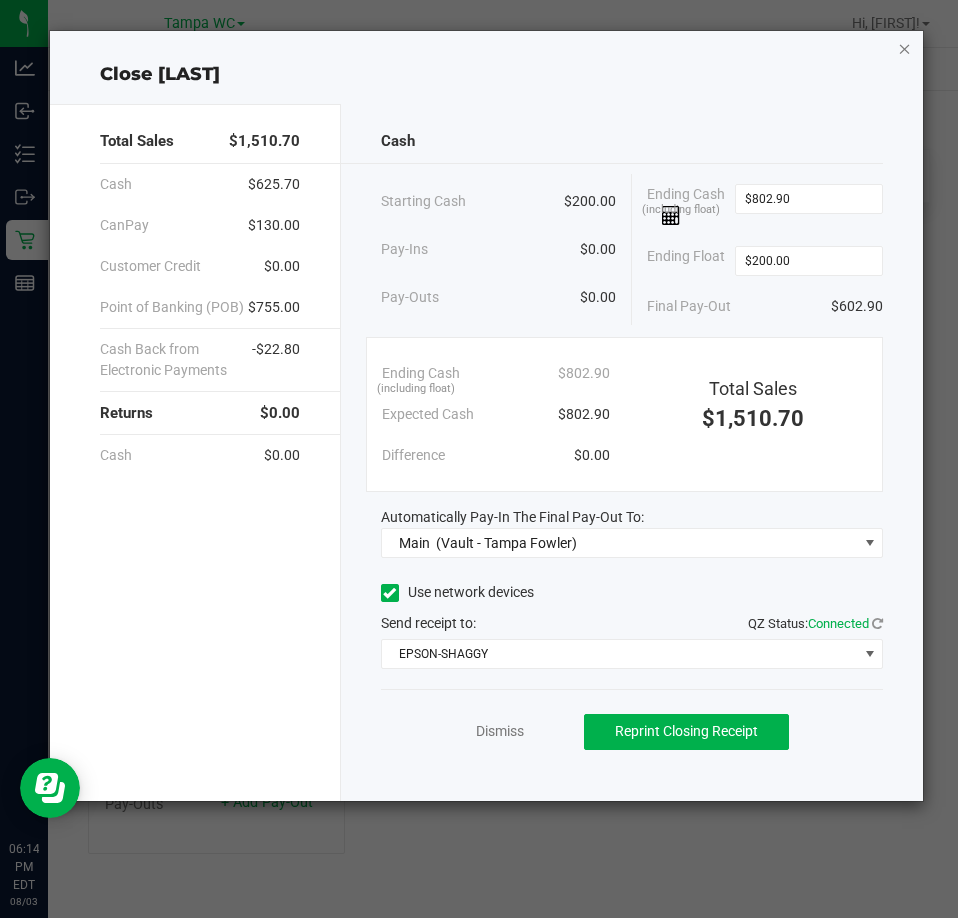 click 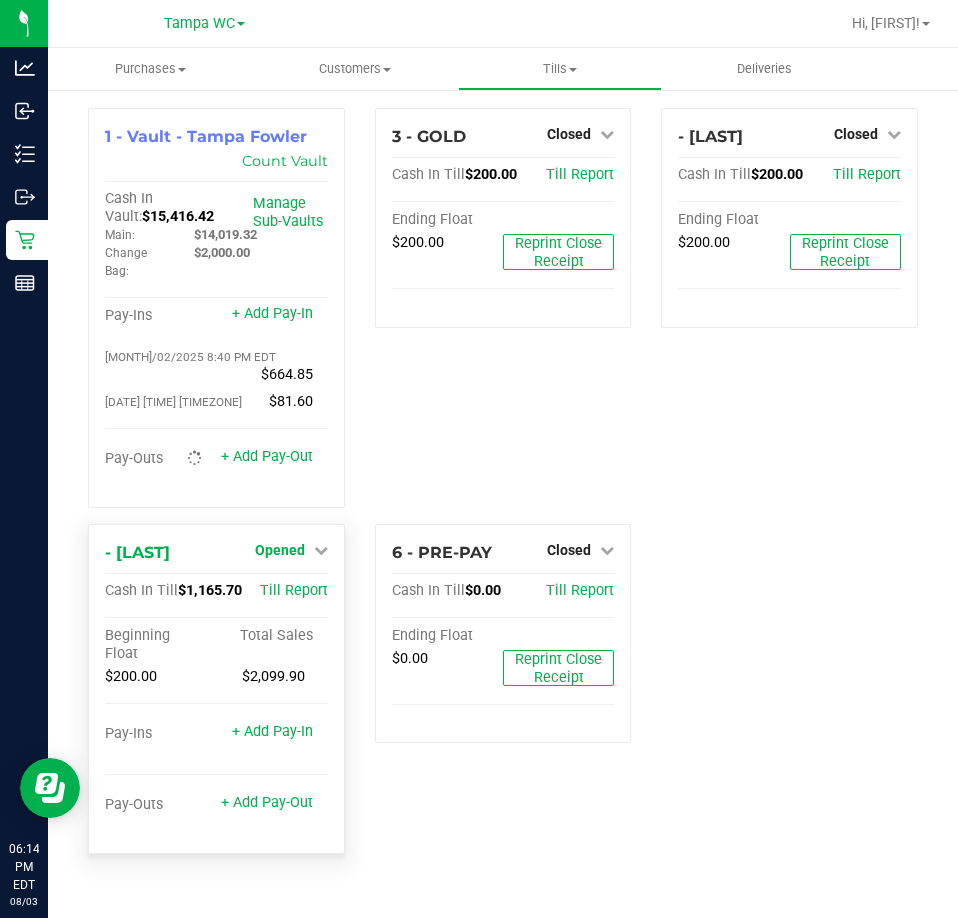 click on "Opened" at bounding box center (280, 550) 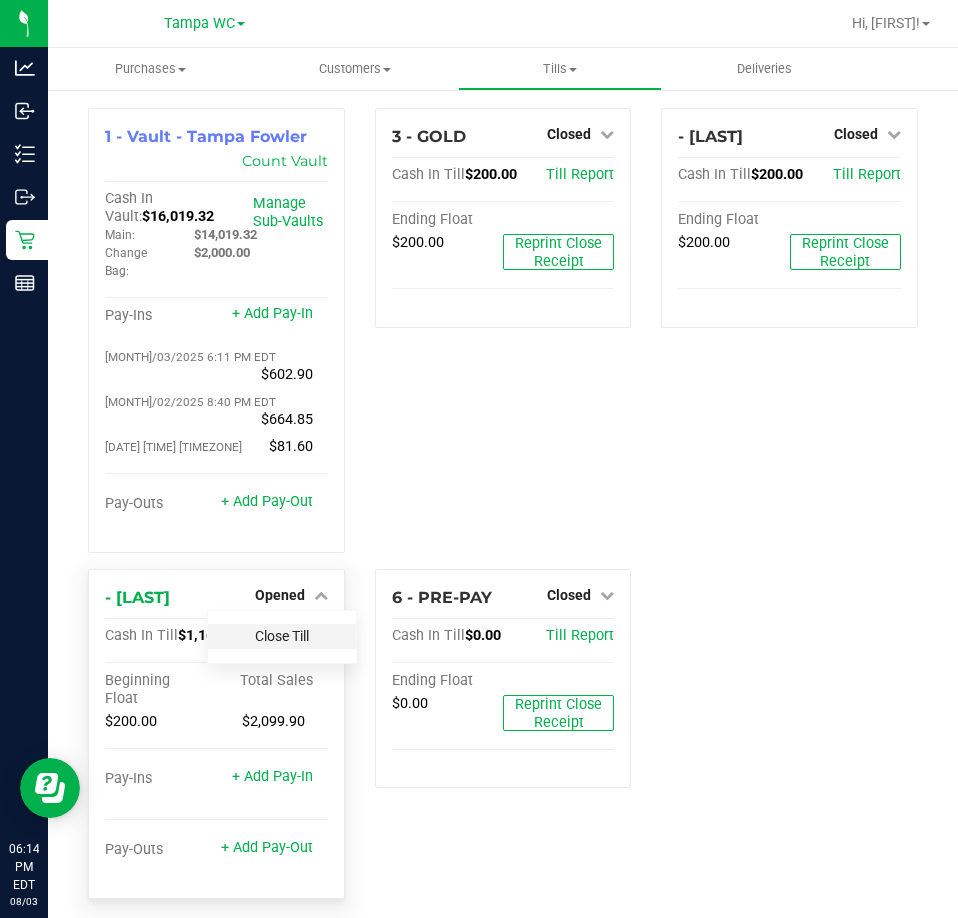 click on "Close Till" at bounding box center (282, 636) 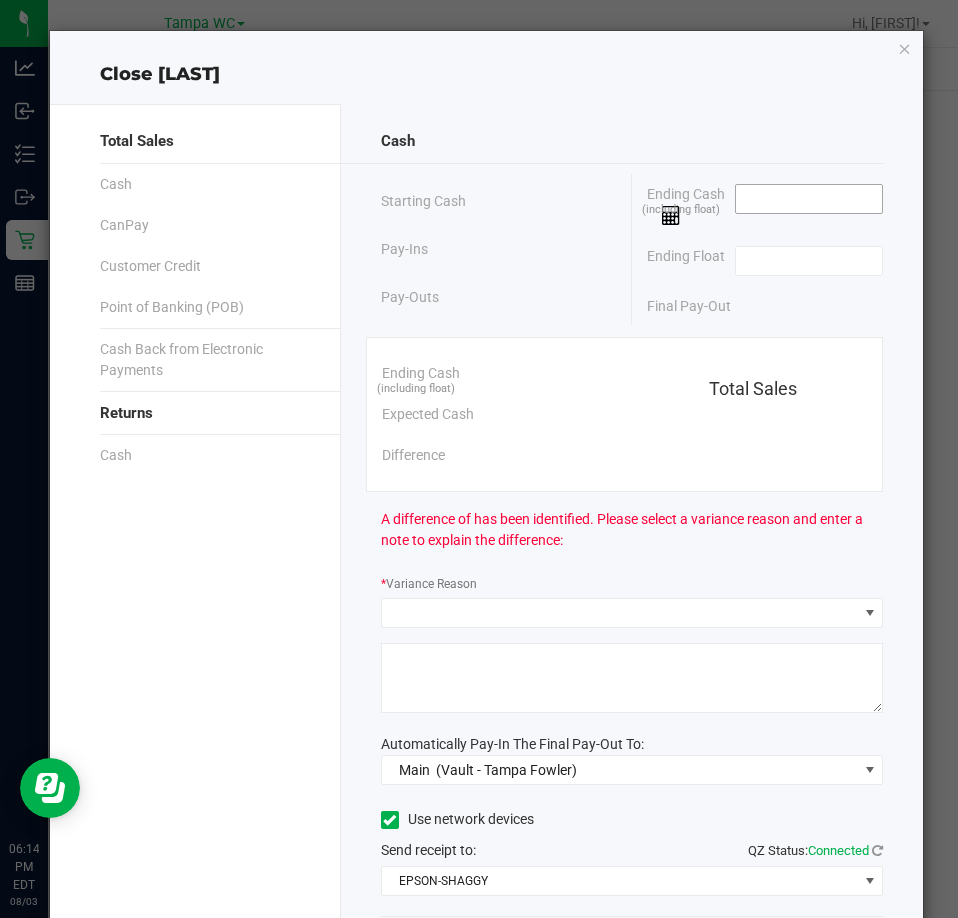 click at bounding box center [809, 199] 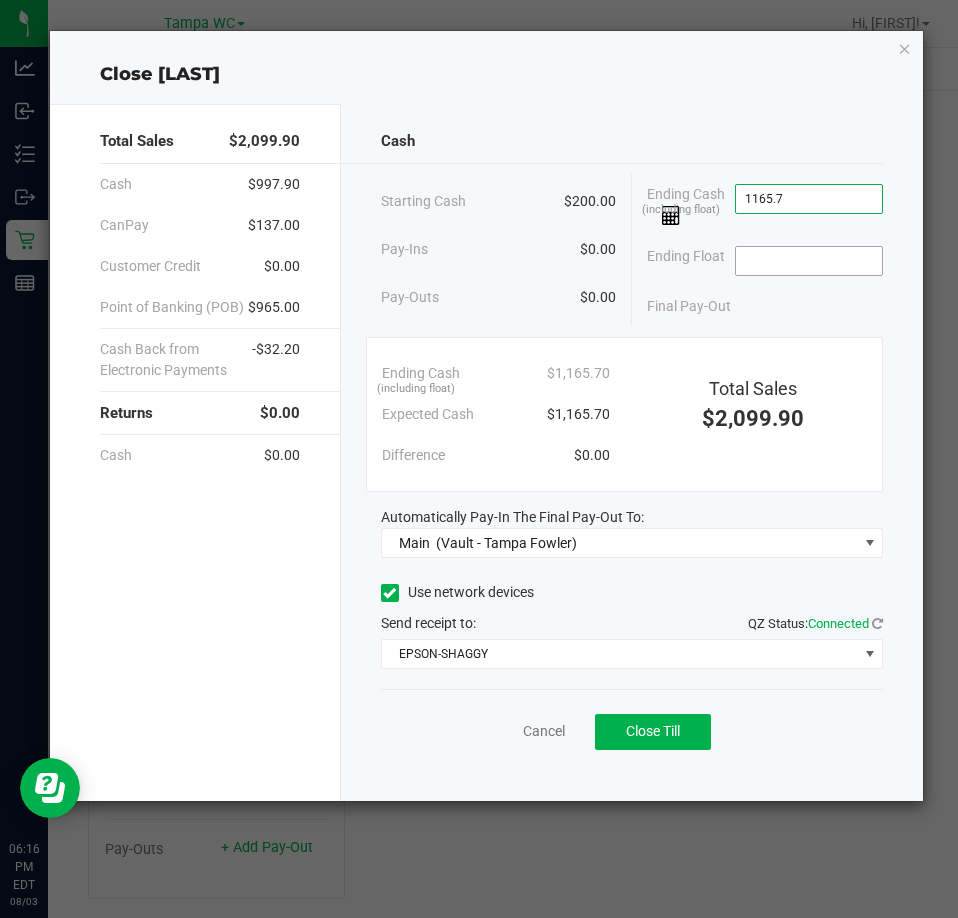 type on "$1,165.70" 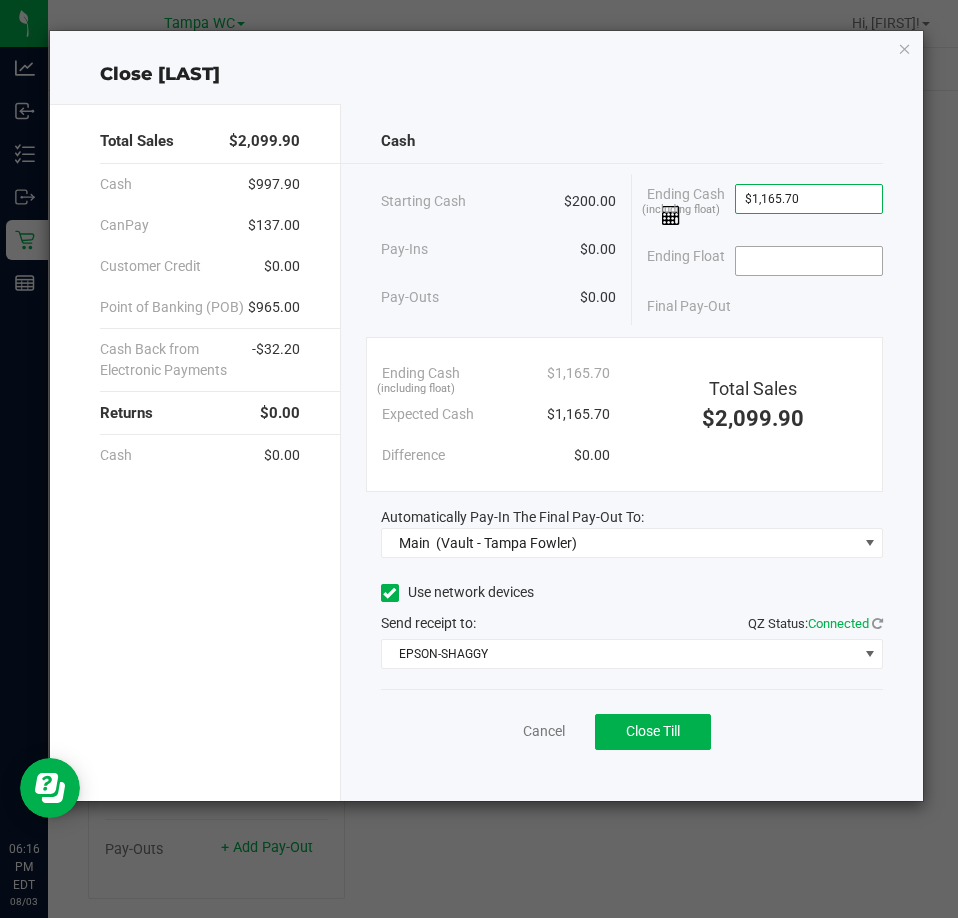 click at bounding box center (809, 261) 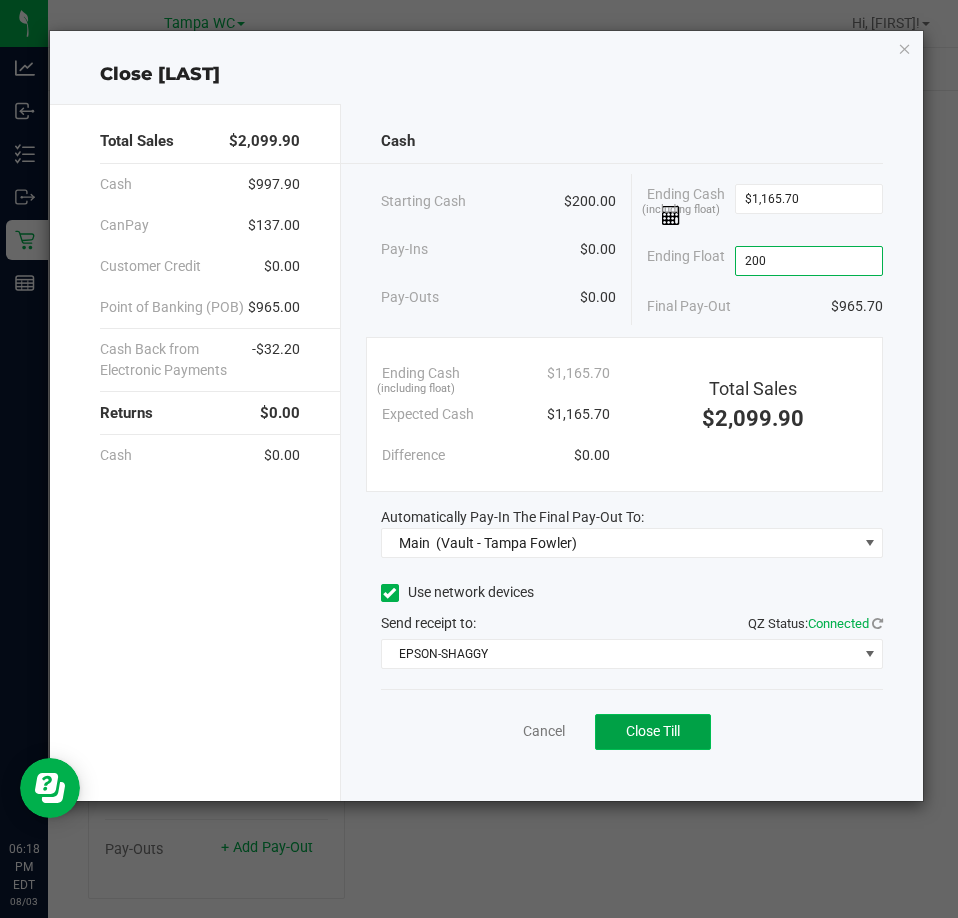 type on "$200.00" 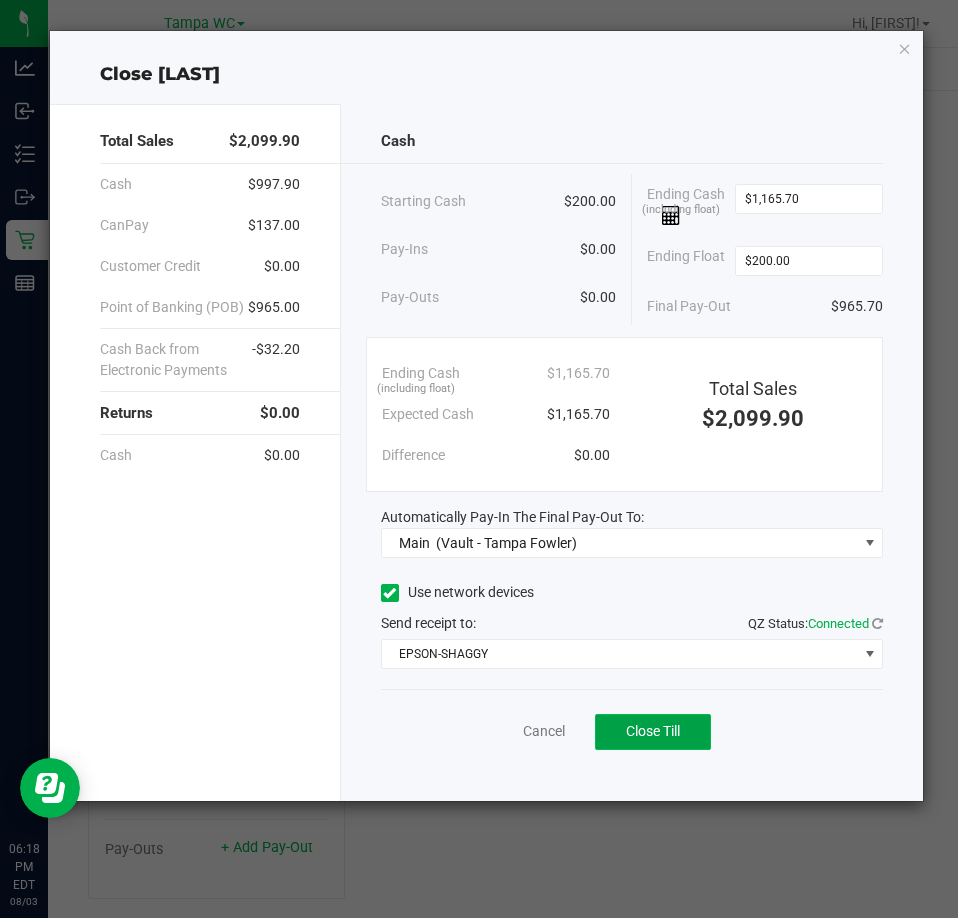 click on "Close Till" 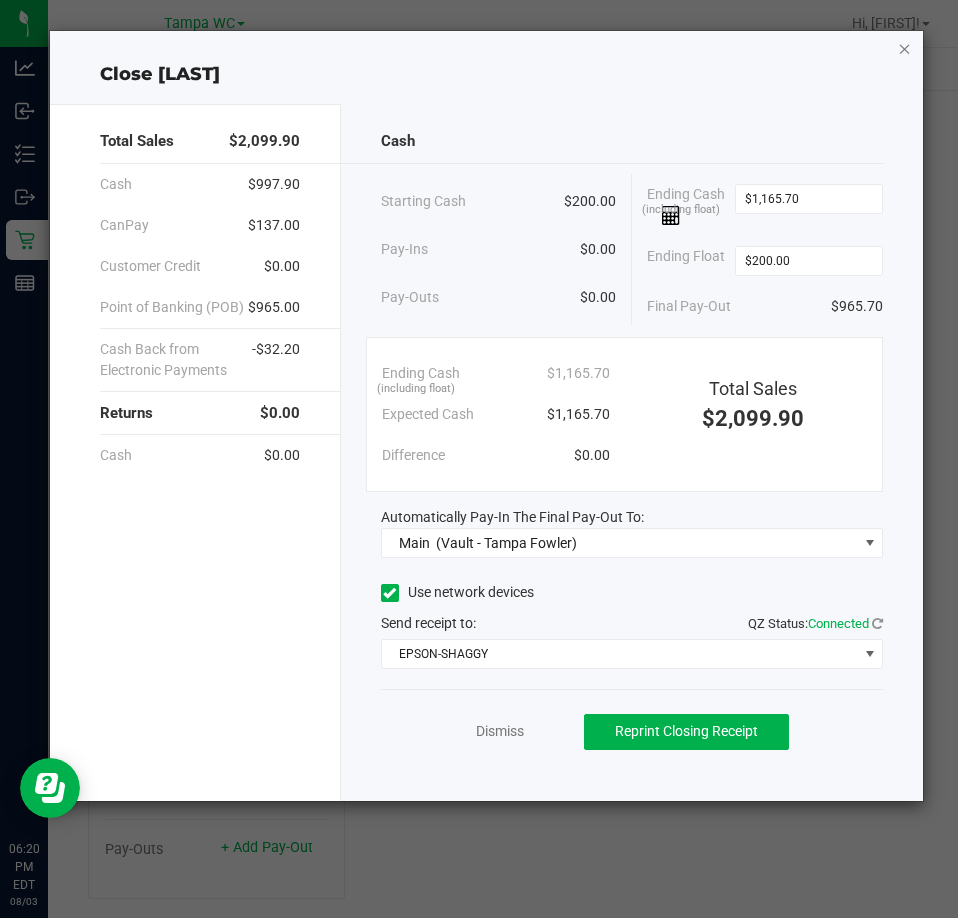 click 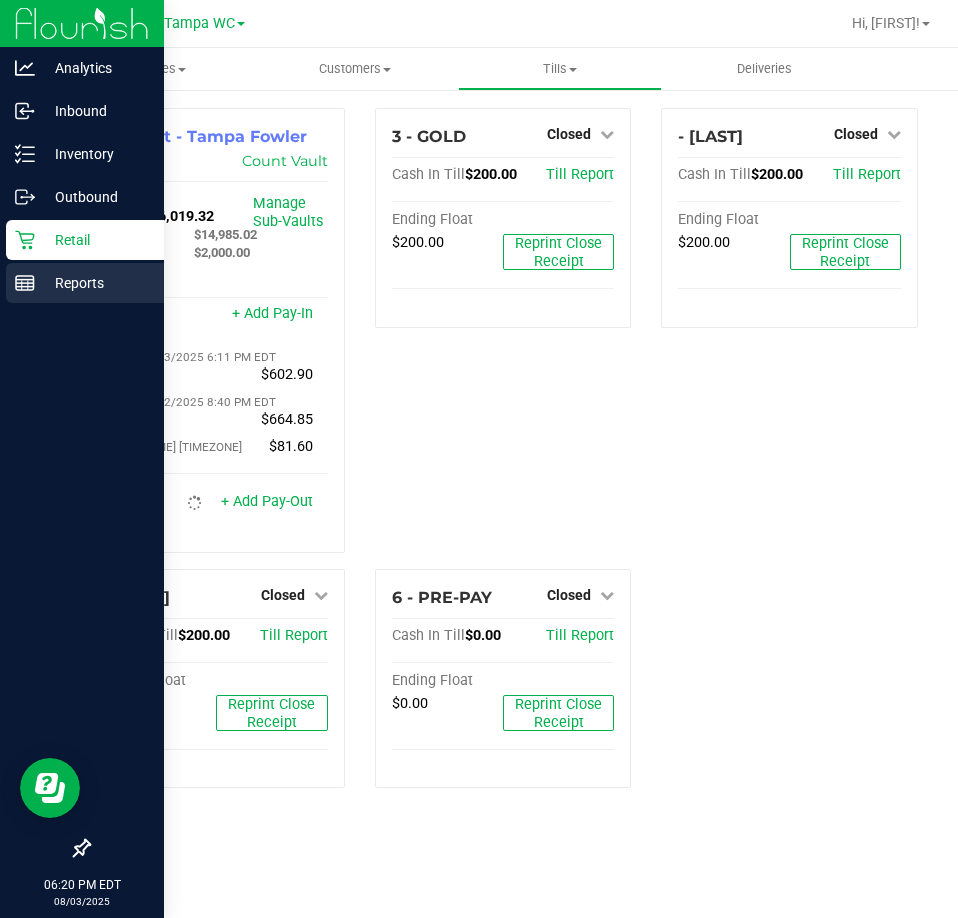 click on "Reports" at bounding box center (95, 283) 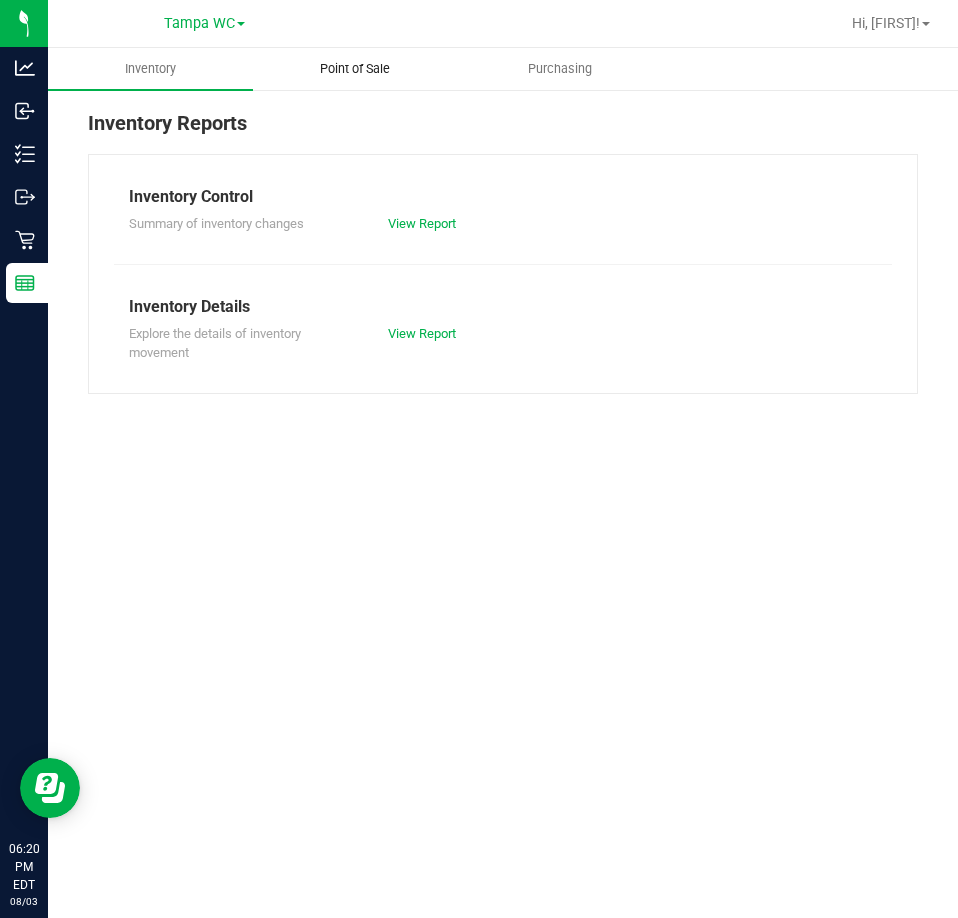 click on "Point of Sale" at bounding box center [355, 69] 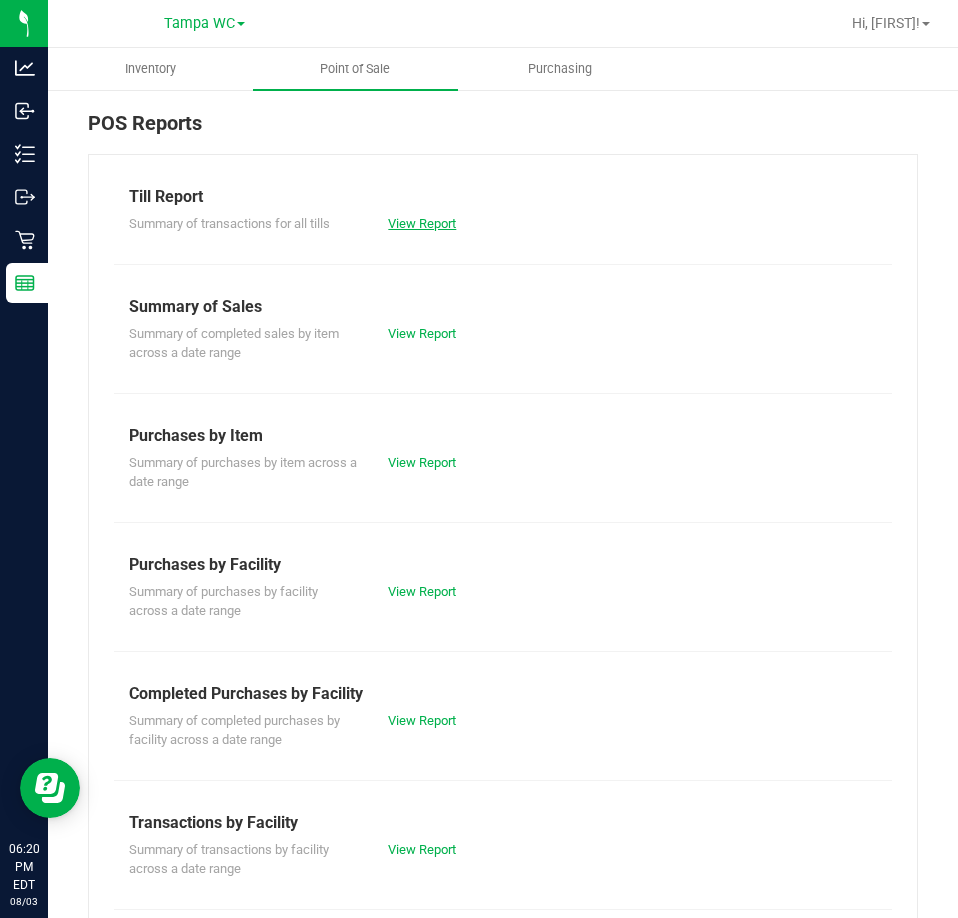 click on "View Report" at bounding box center (422, 223) 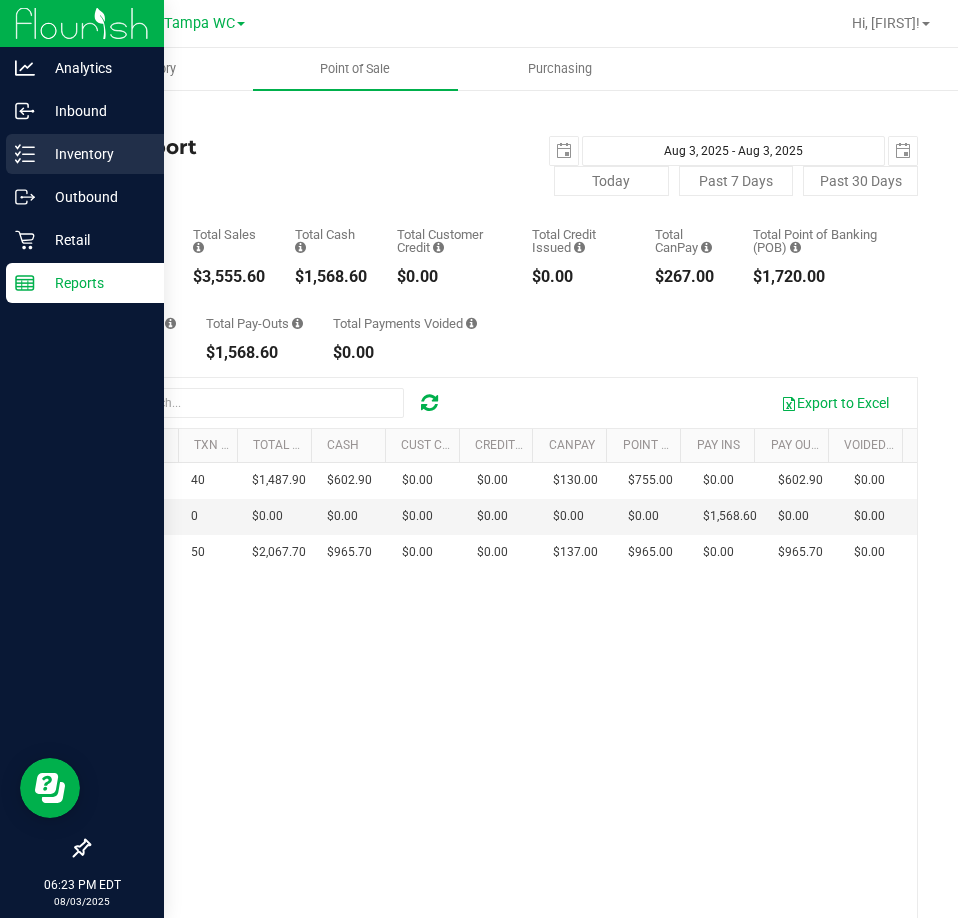 click on "Inventory" at bounding box center (95, 154) 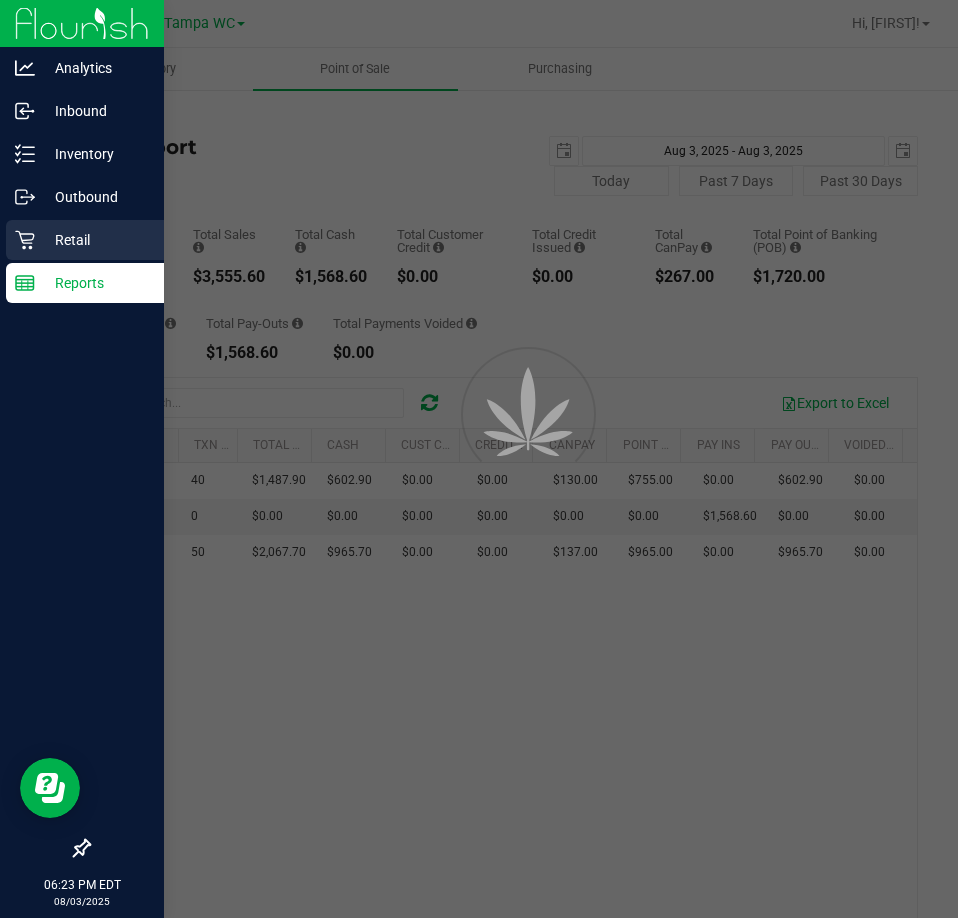 click on "Retail" at bounding box center [95, 240] 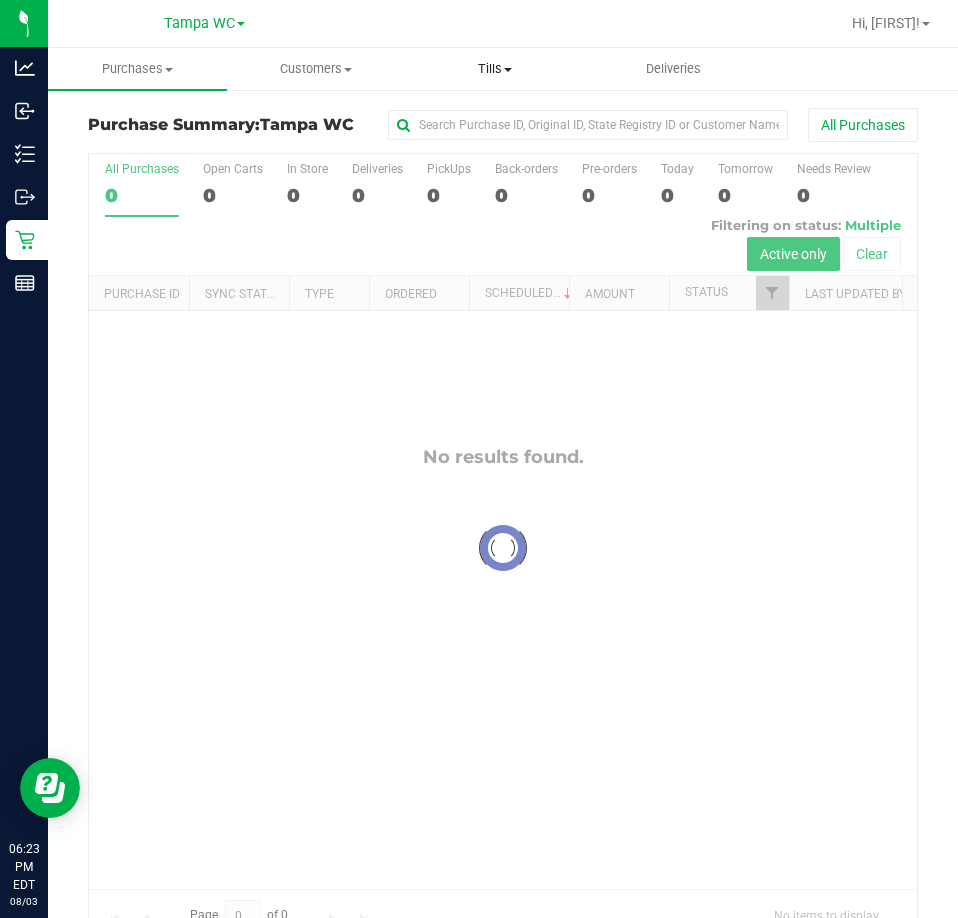 click on "Tills
Manage tills
Reconcile e-payments" at bounding box center [494, 69] 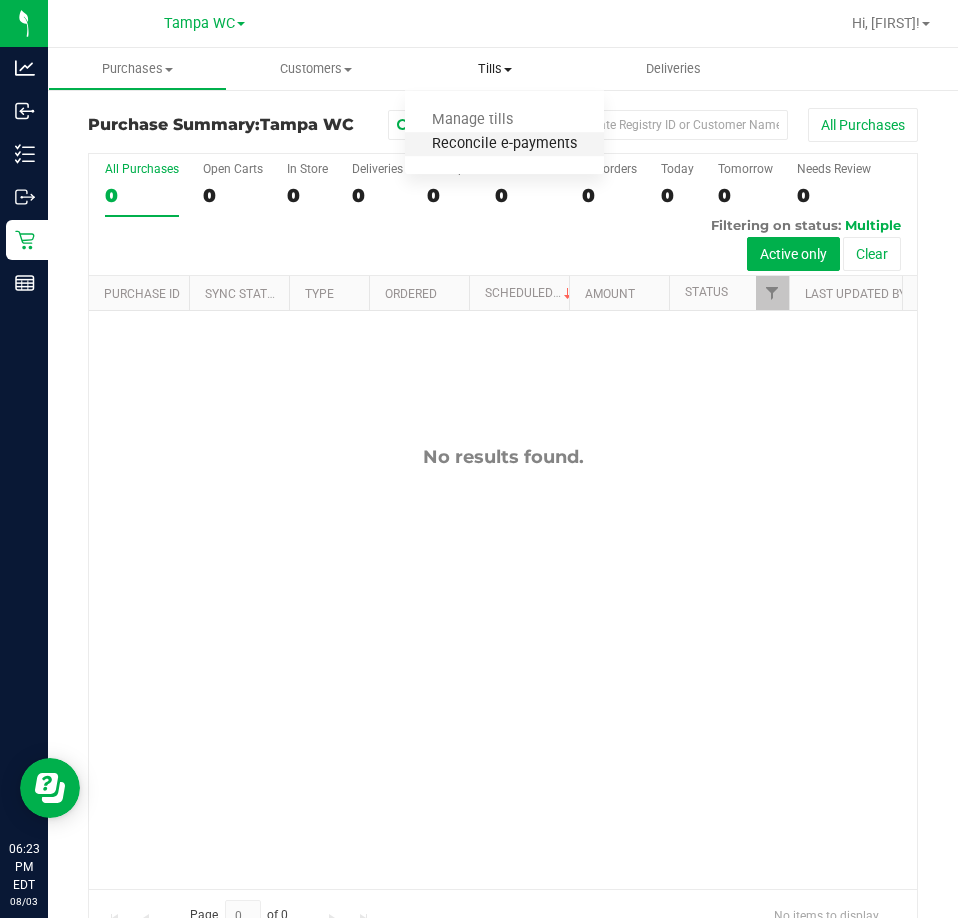 click on "Reconcile e-payments" at bounding box center (504, 144) 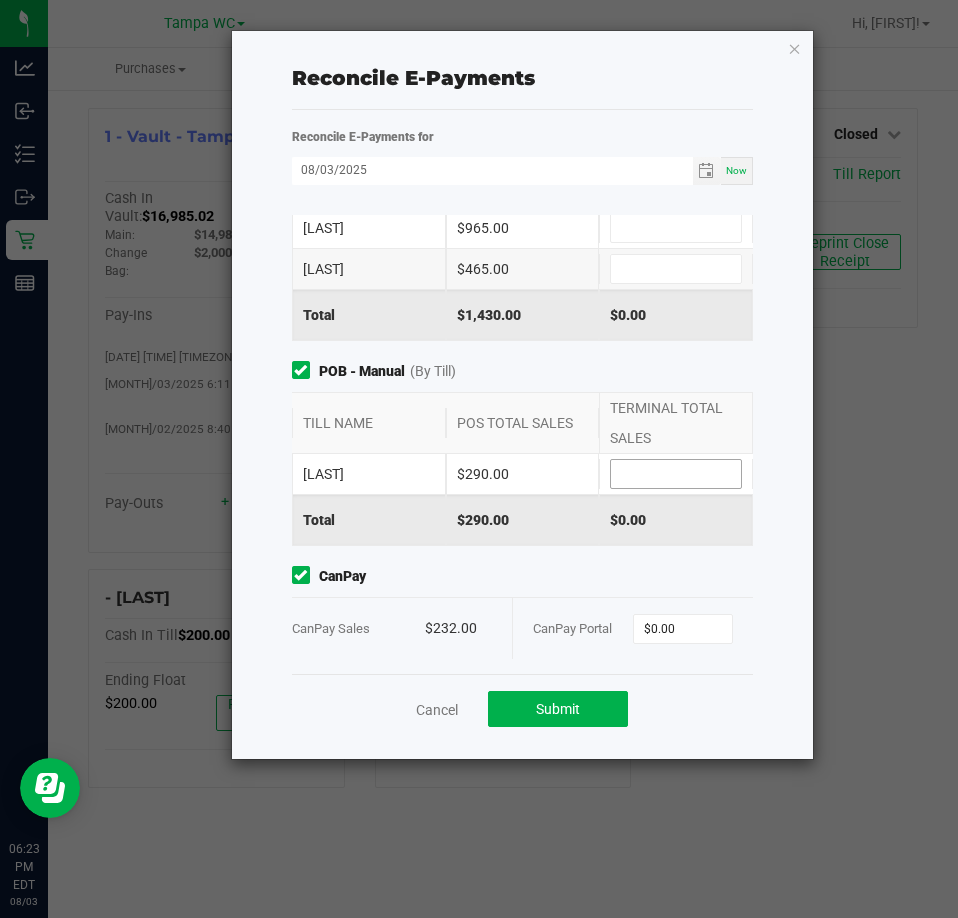 scroll, scrollTop: 0, scrollLeft: 0, axis: both 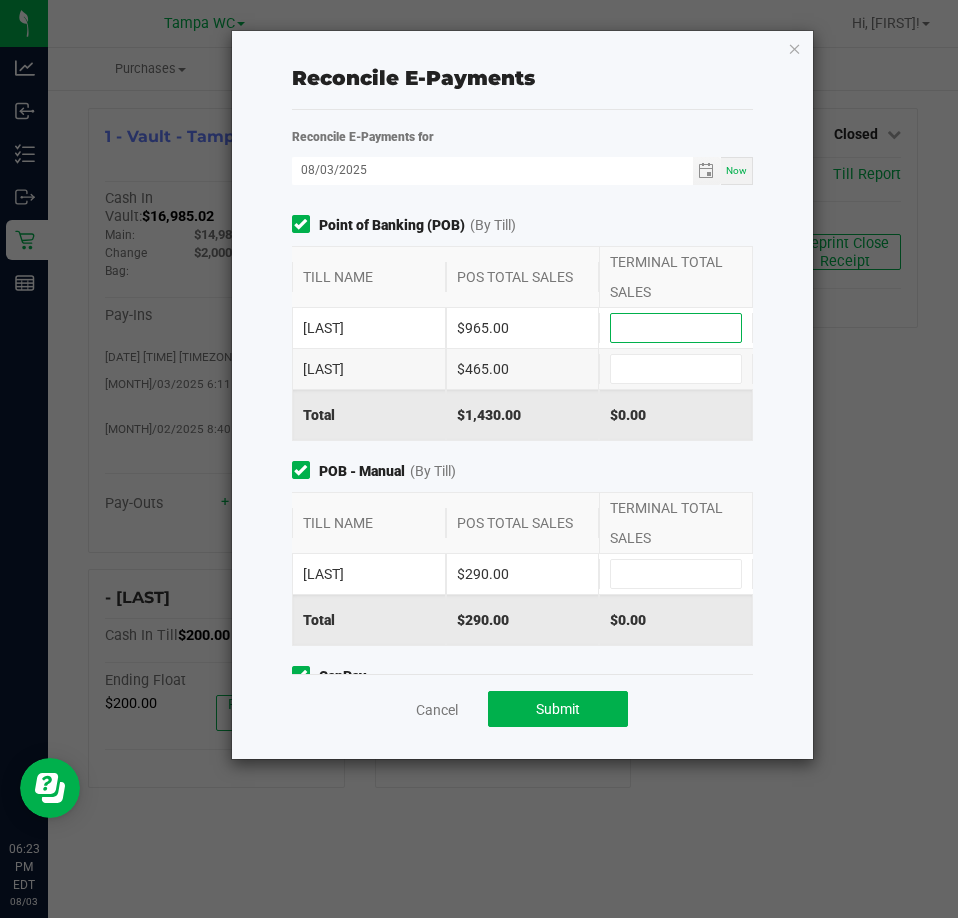 click at bounding box center [676, 328] 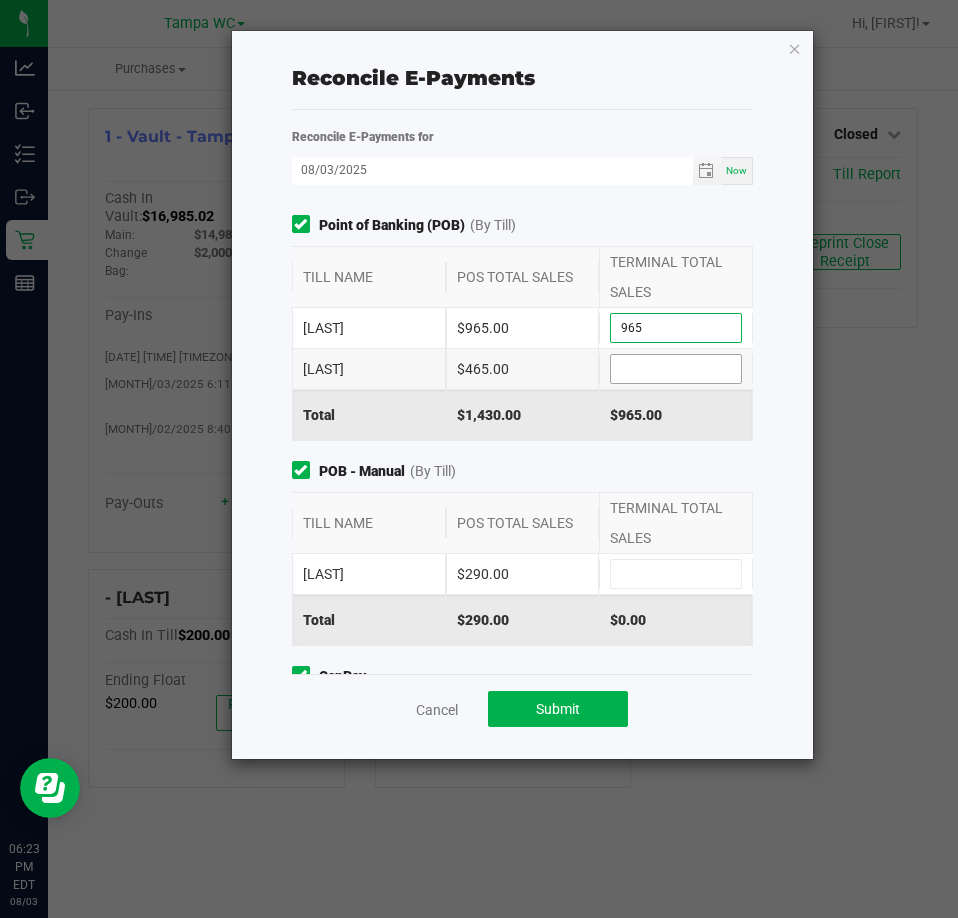 type on "$965.00" 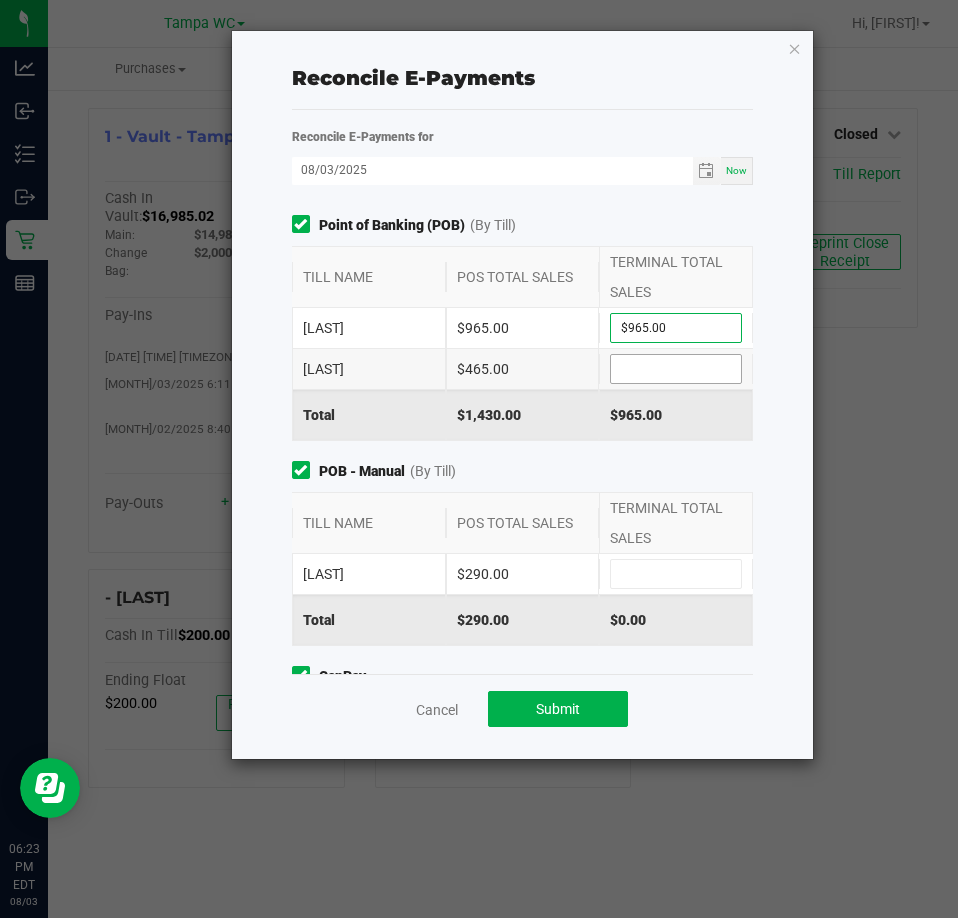 click at bounding box center (676, 369) 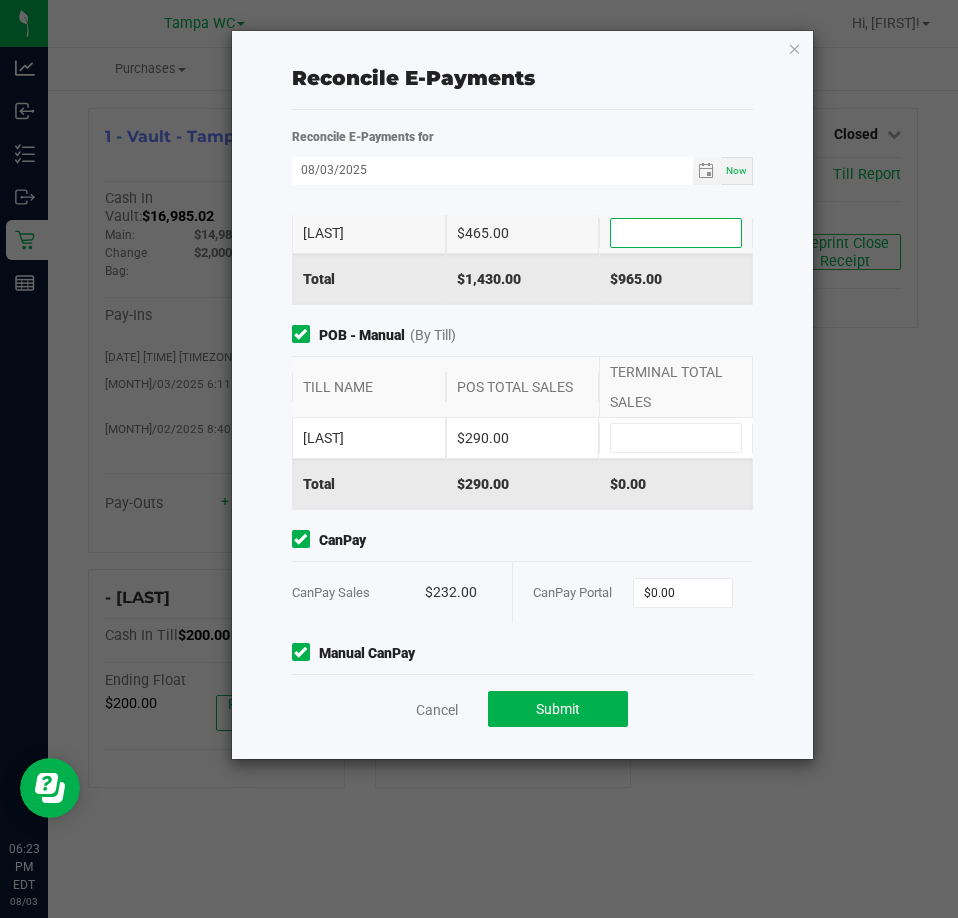 scroll, scrollTop: 100, scrollLeft: 0, axis: vertical 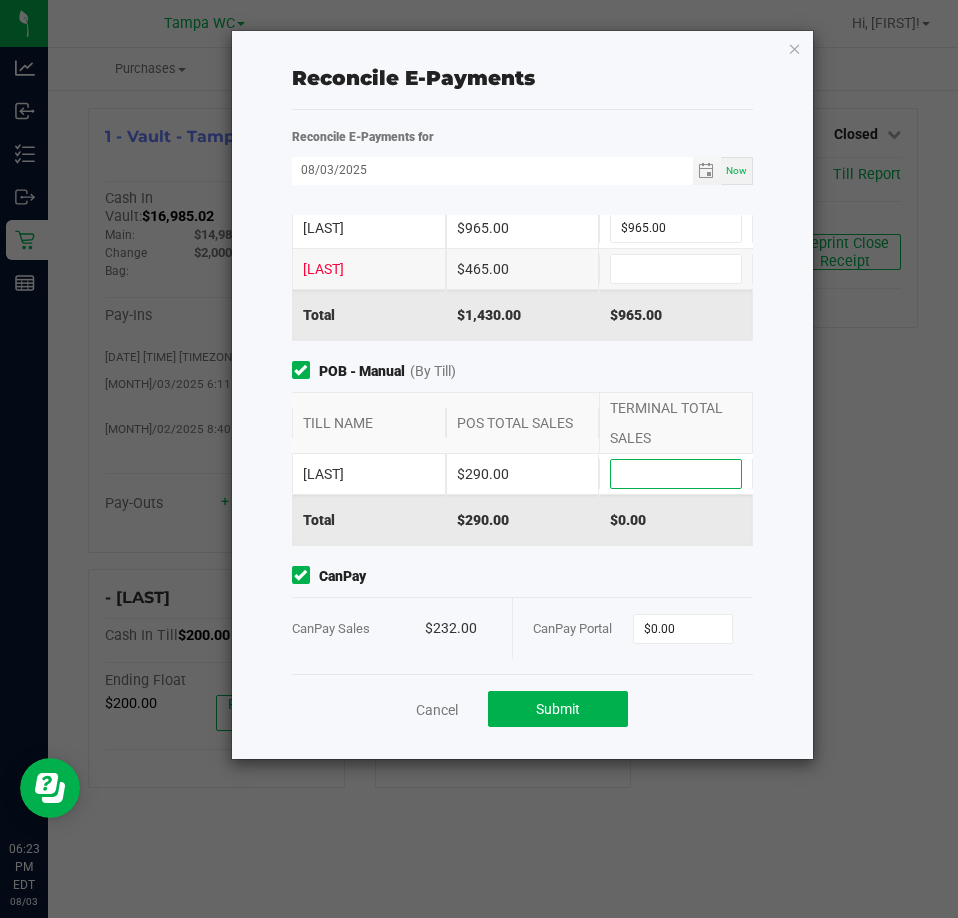 click at bounding box center (676, 474) 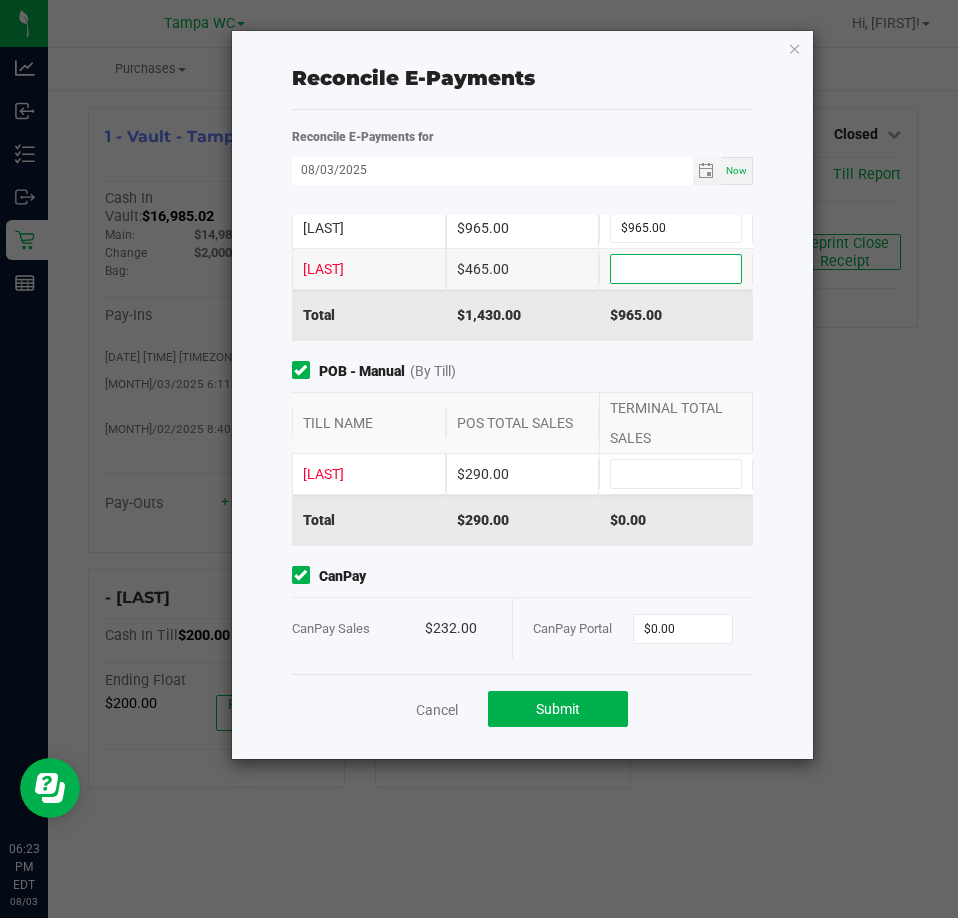 click at bounding box center [676, 269] 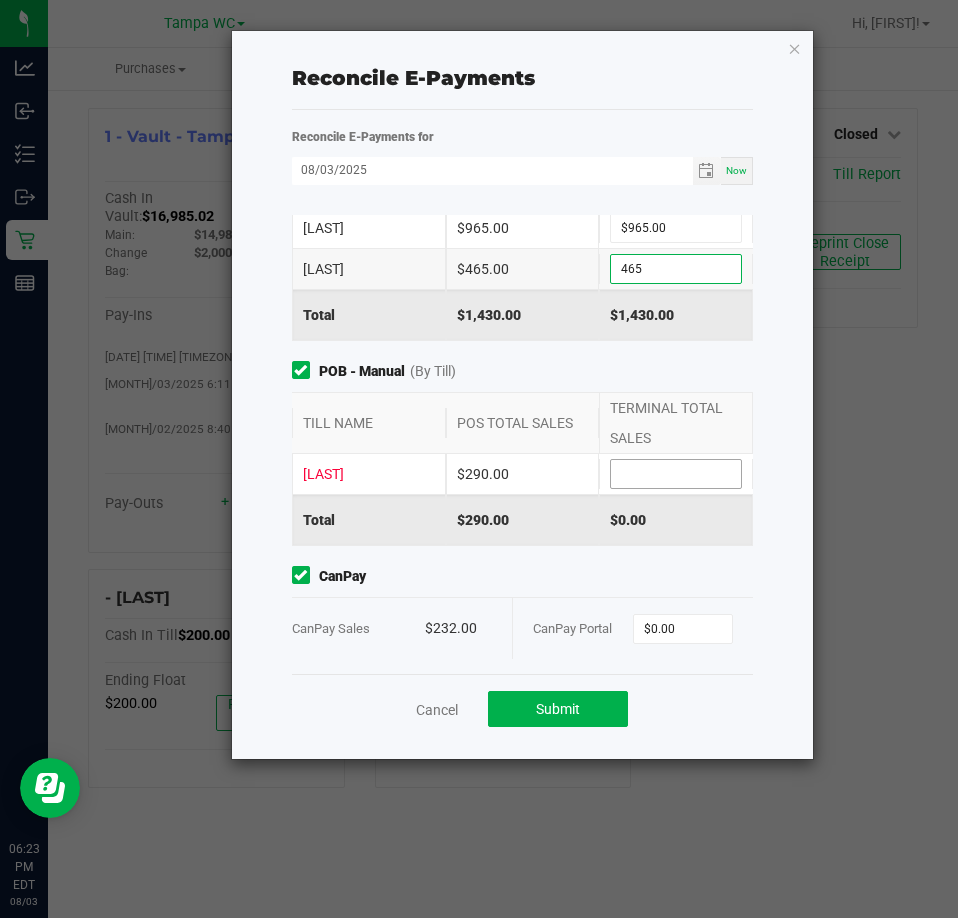 type on "$465.00" 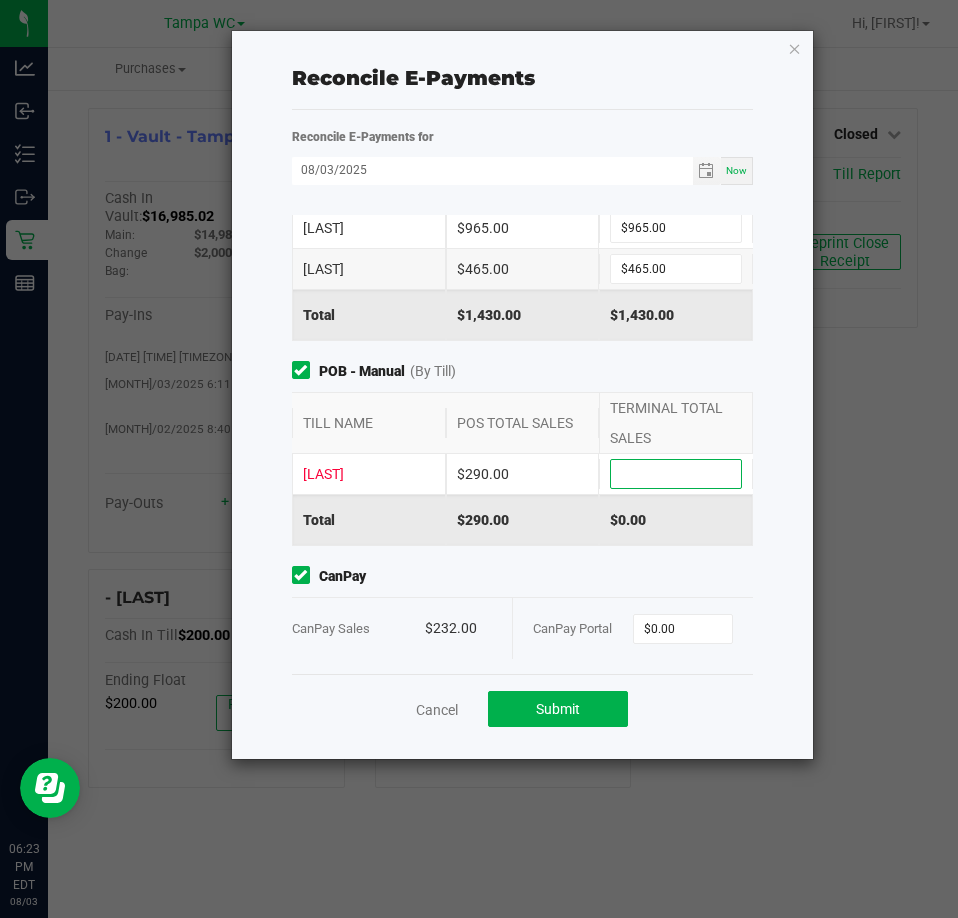 click at bounding box center [676, 474] 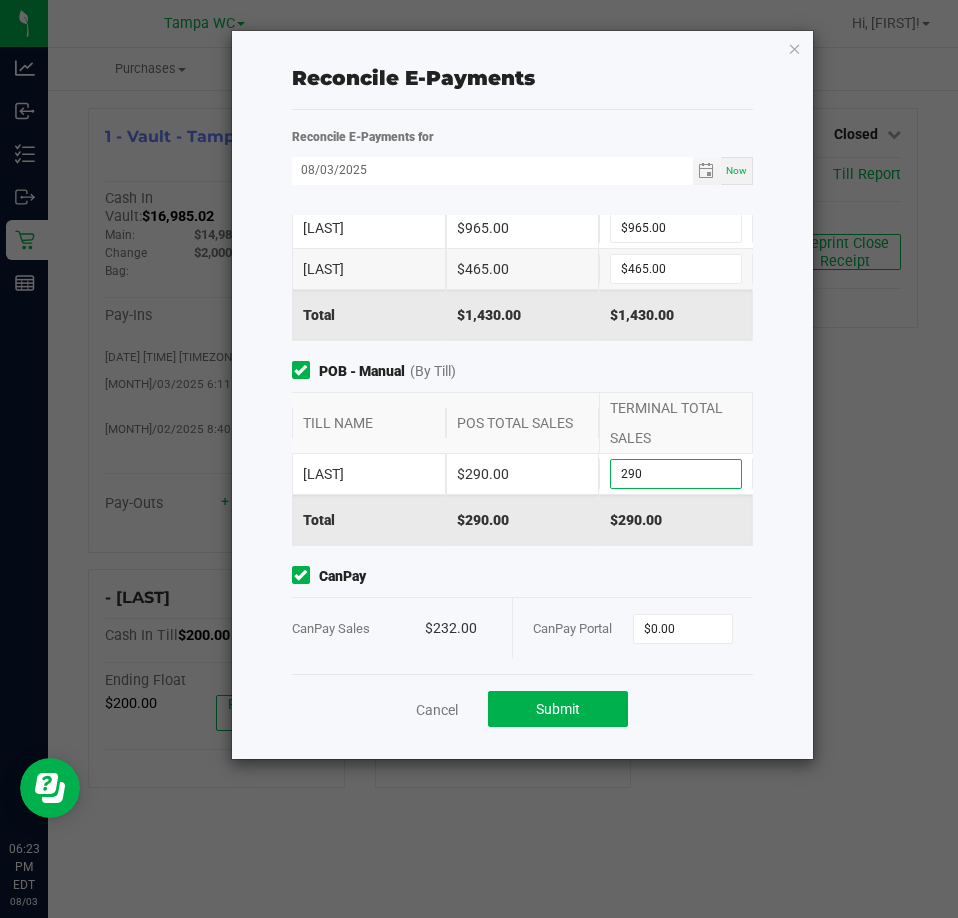 scroll, scrollTop: 200, scrollLeft: 0, axis: vertical 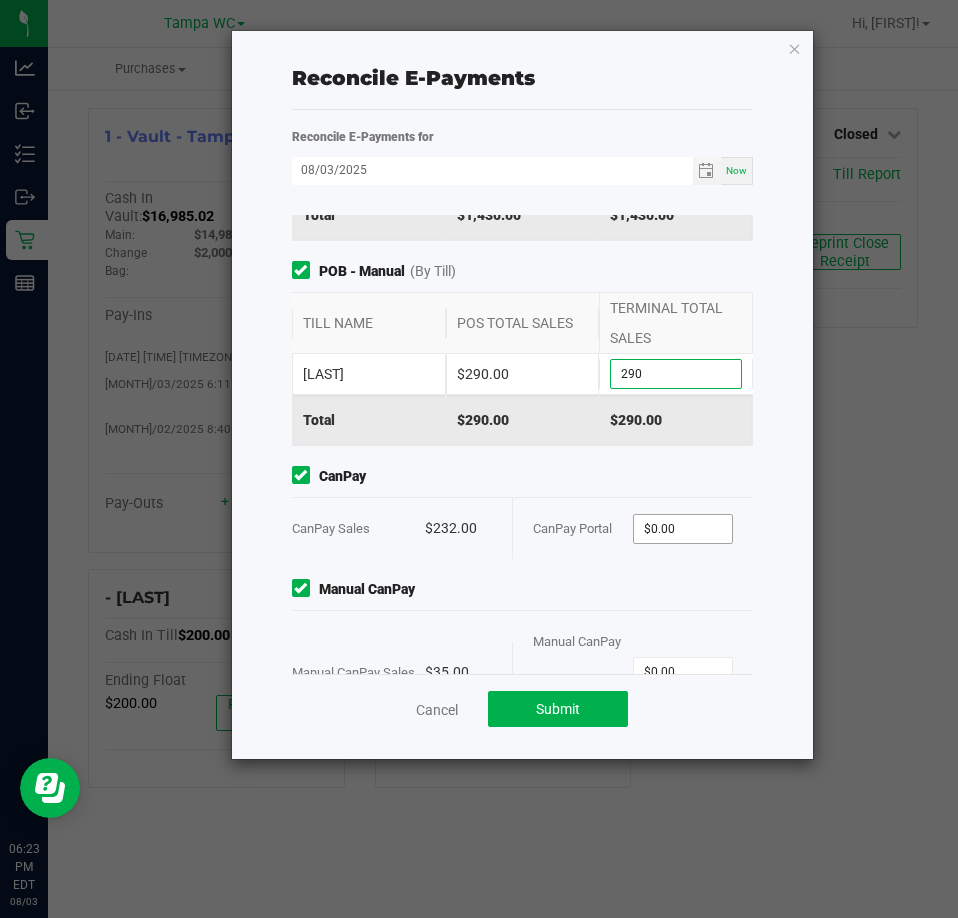 type on "$290.00" 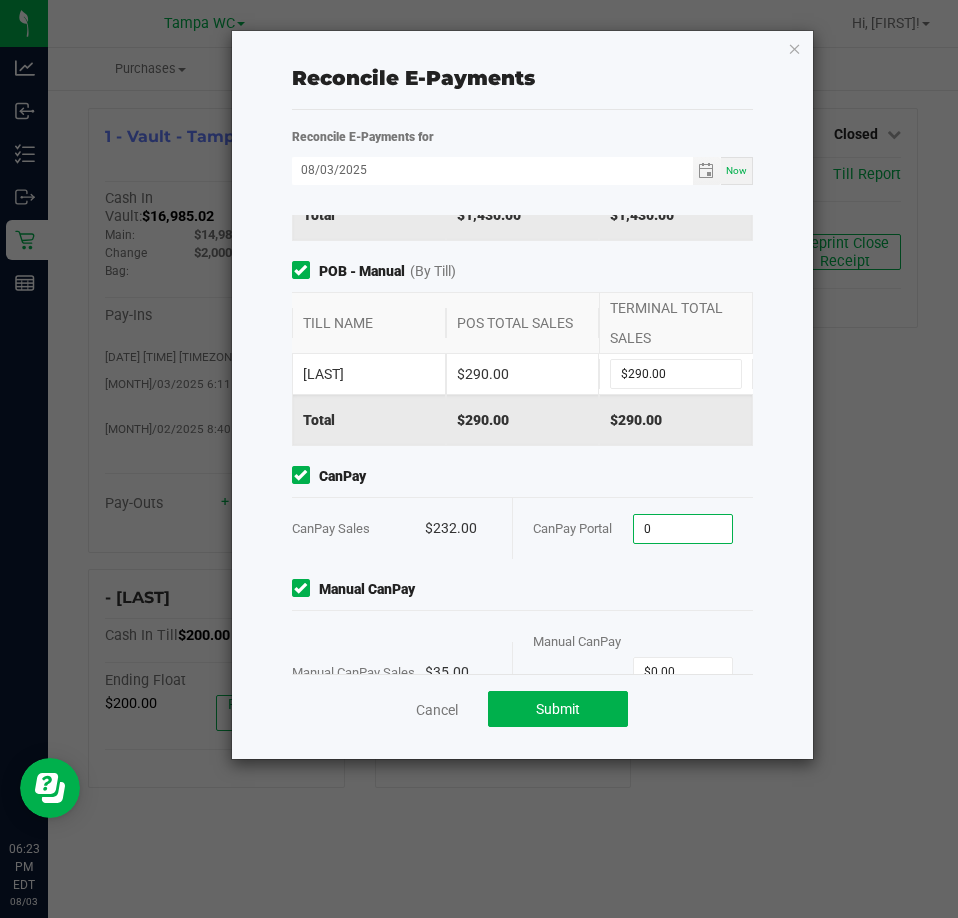 click on "0" at bounding box center [683, 529] 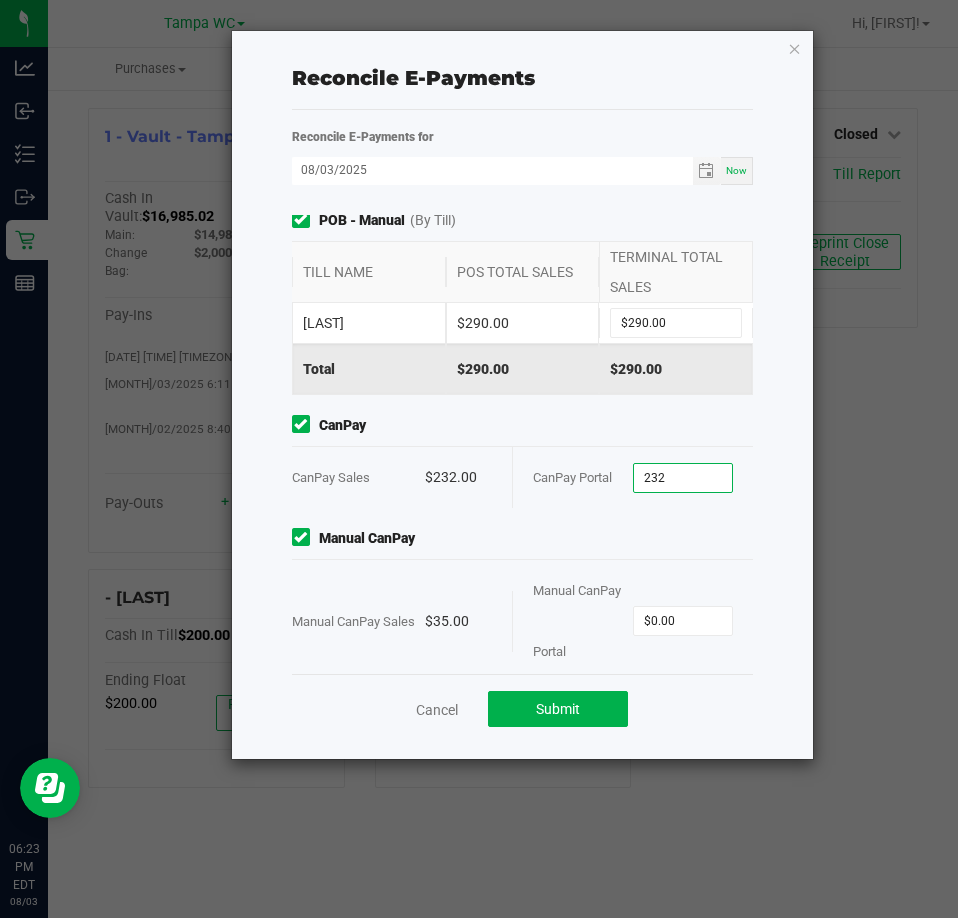 scroll, scrollTop: 276, scrollLeft: 0, axis: vertical 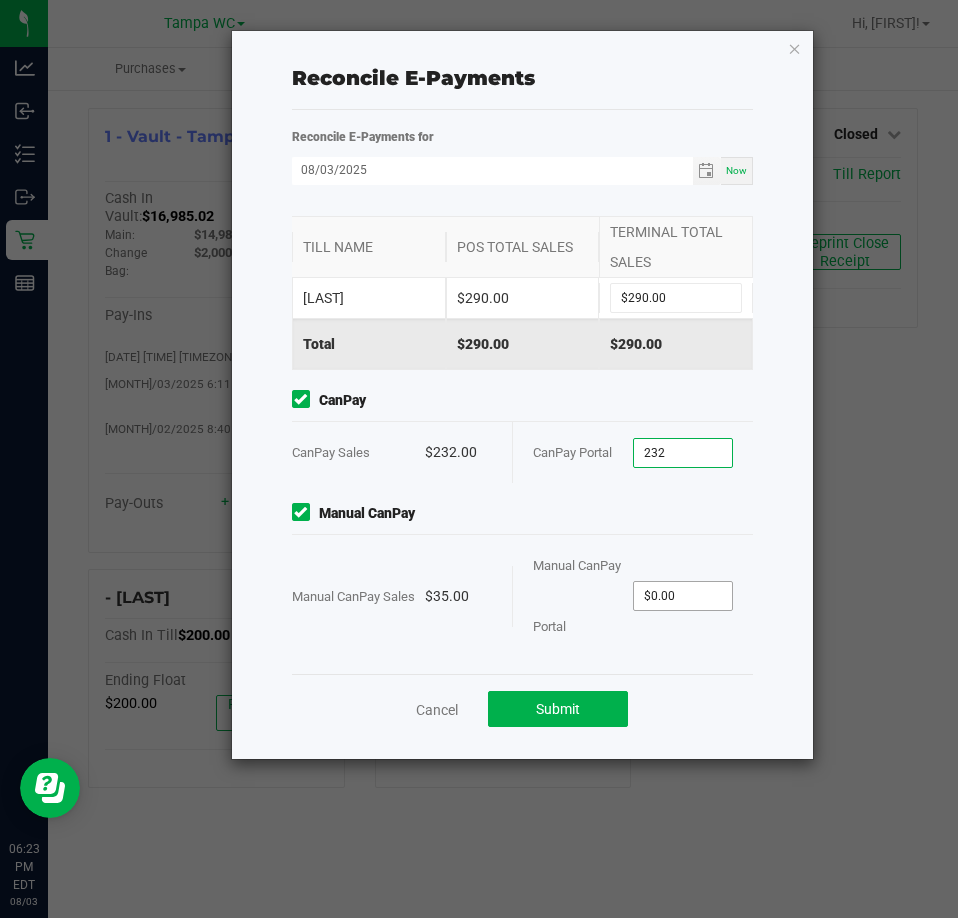 type on "$232.00" 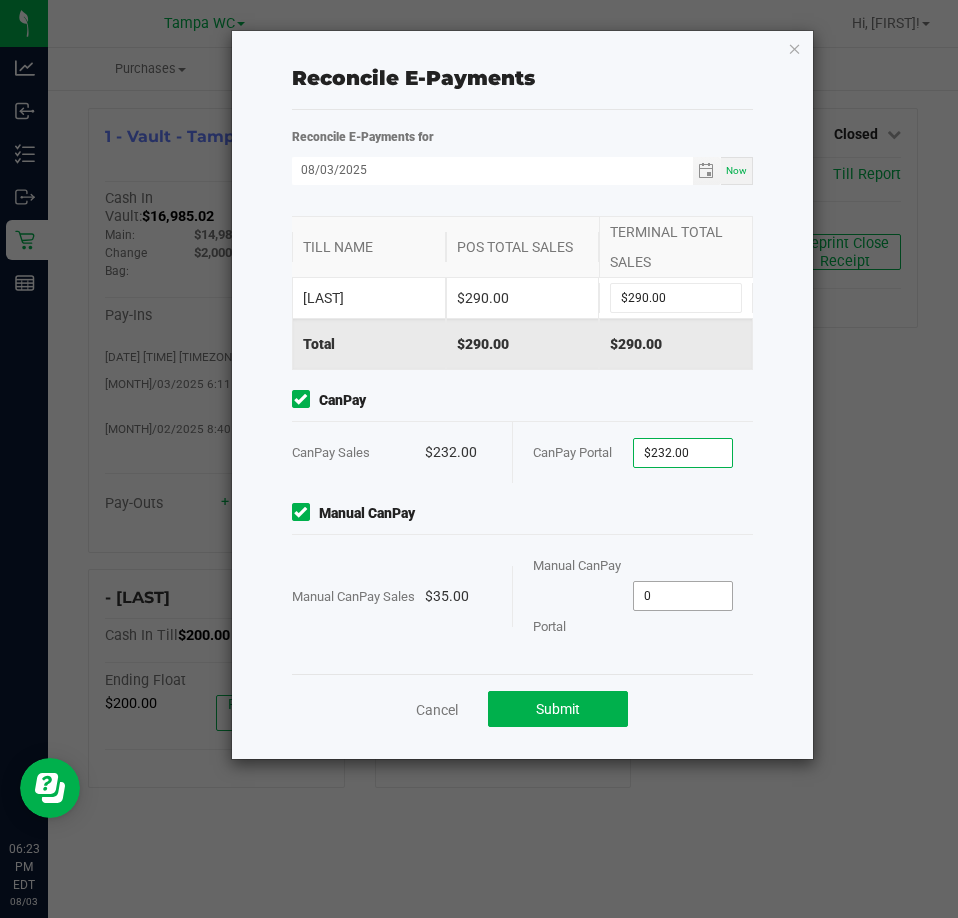 click on "0" at bounding box center [683, 596] 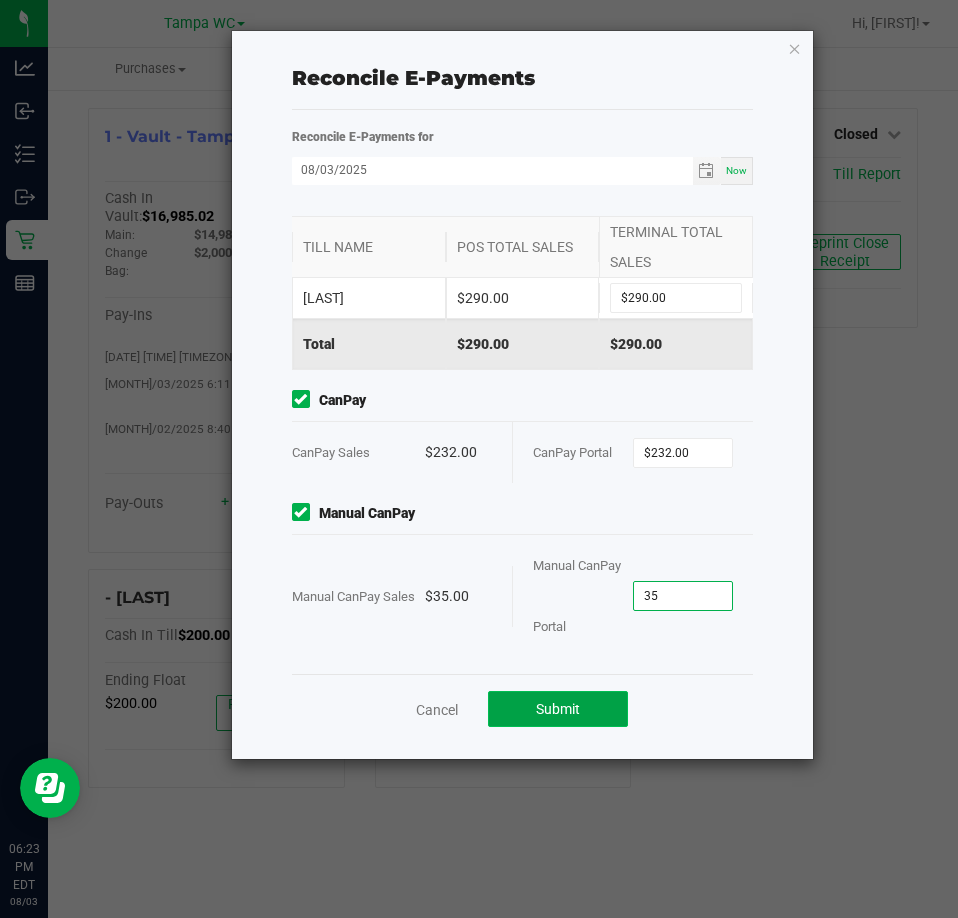 type on "$35.00" 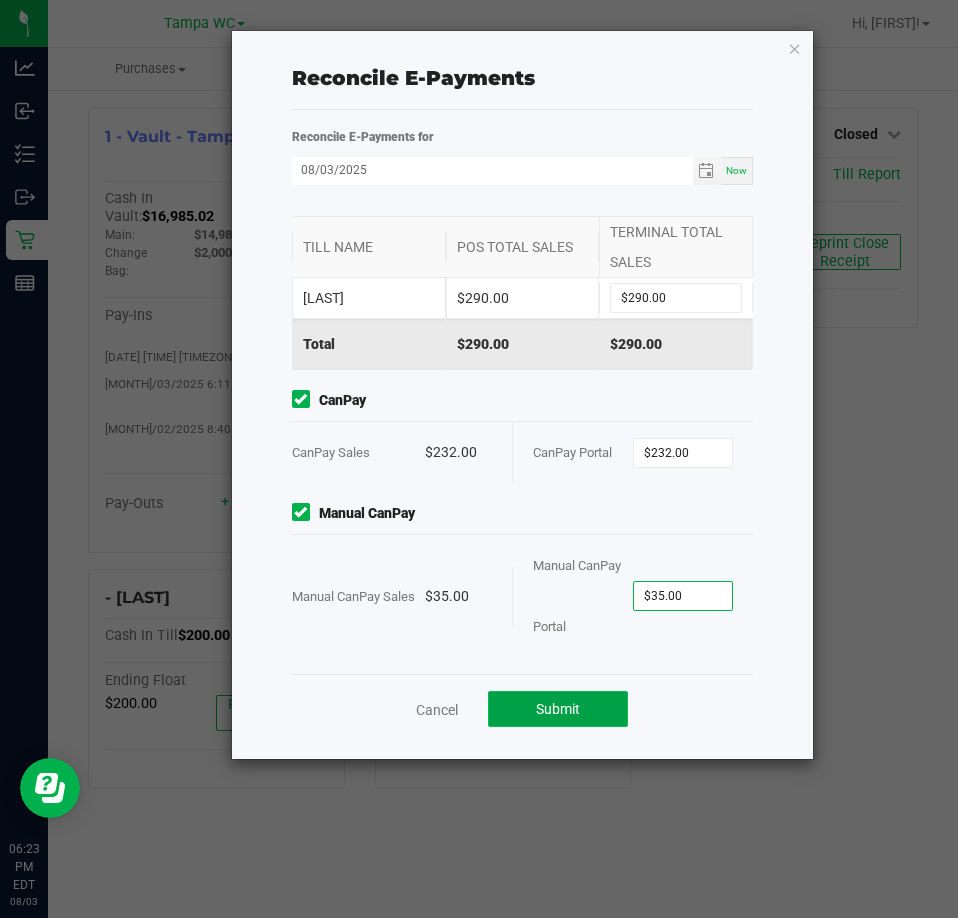 click on "Submit" 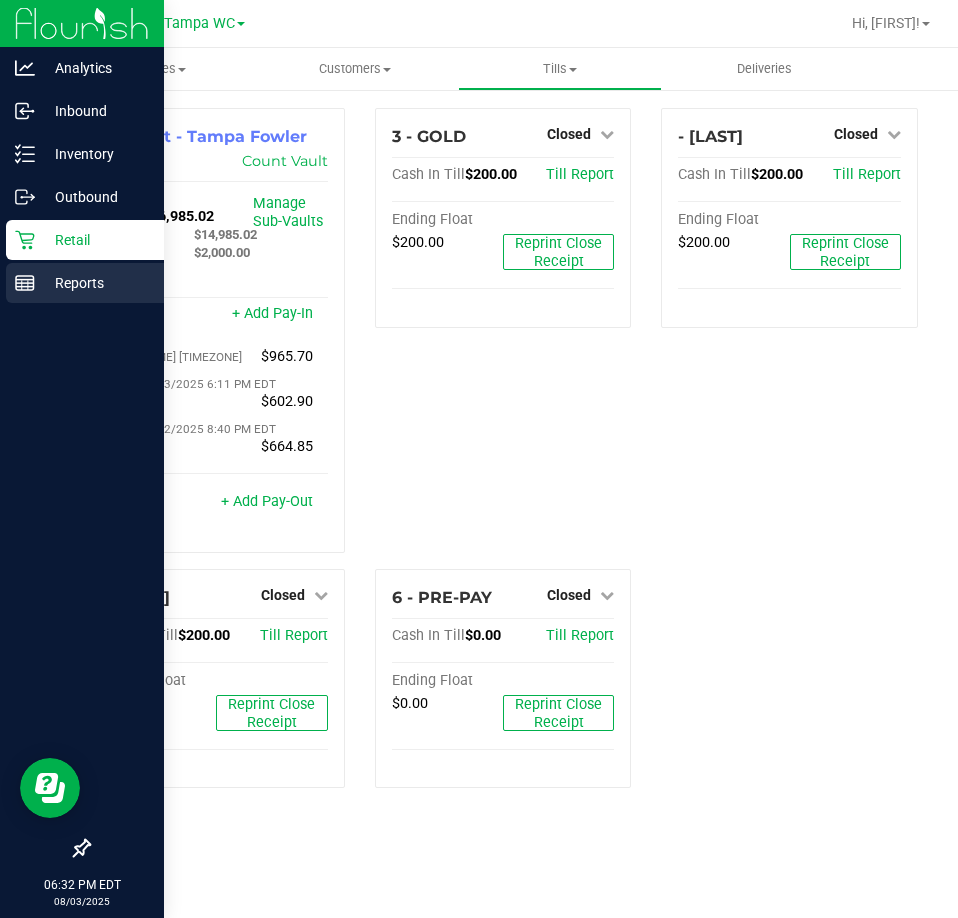 click on "Reports" at bounding box center (95, 283) 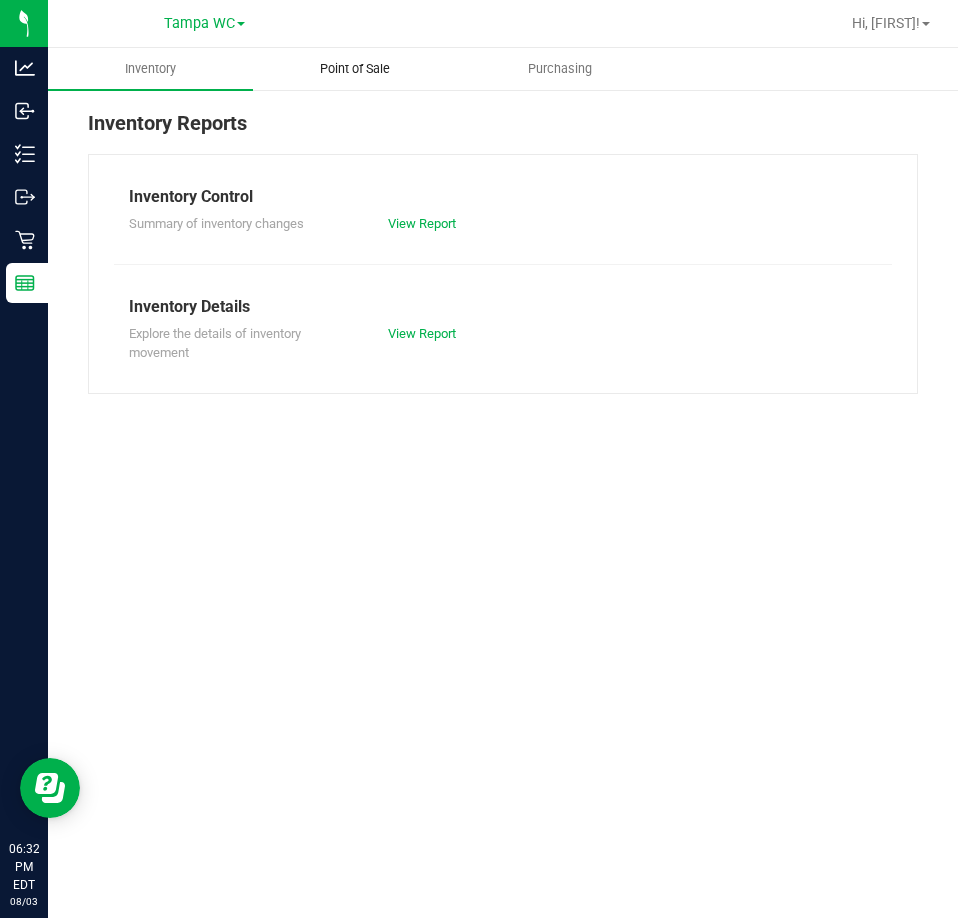 click on "Point of Sale" at bounding box center [355, 69] 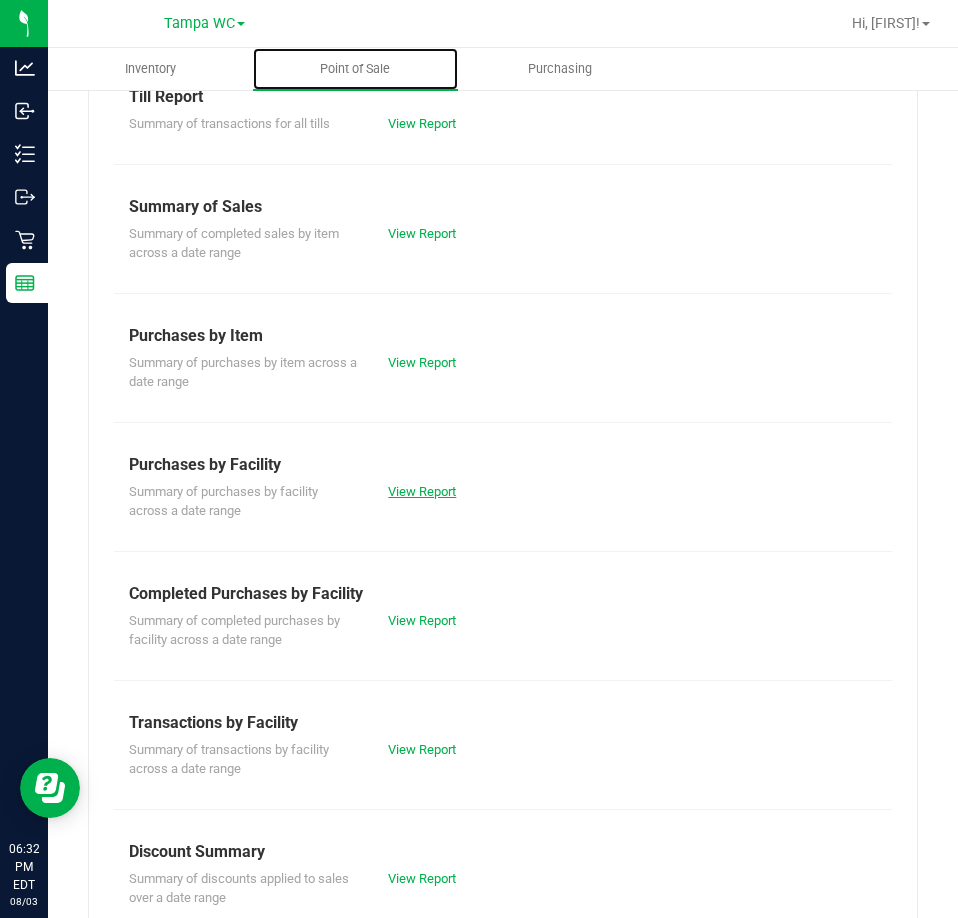 scroll, scrollTop: 200, scrollLeft: 0, axis: vertical 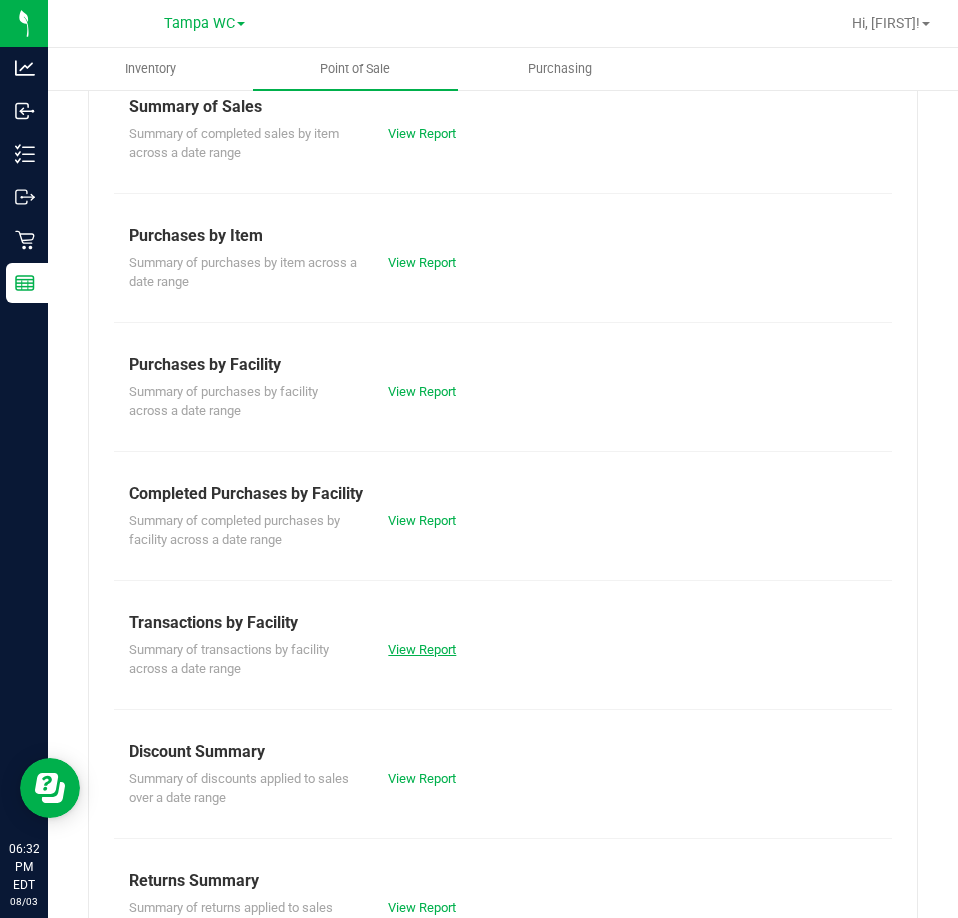 click on "View Report" at bounding box center (422, 649) 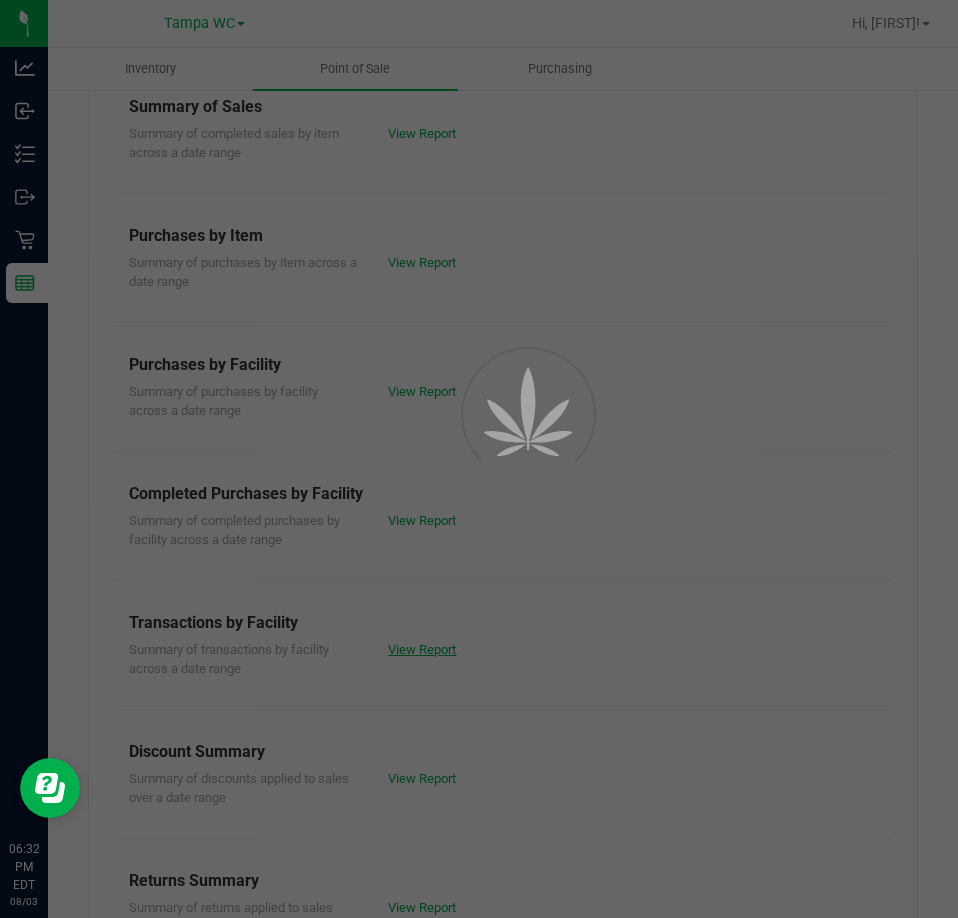 scroll, scrollTop: 0, scrollLeft: 0, axis: both 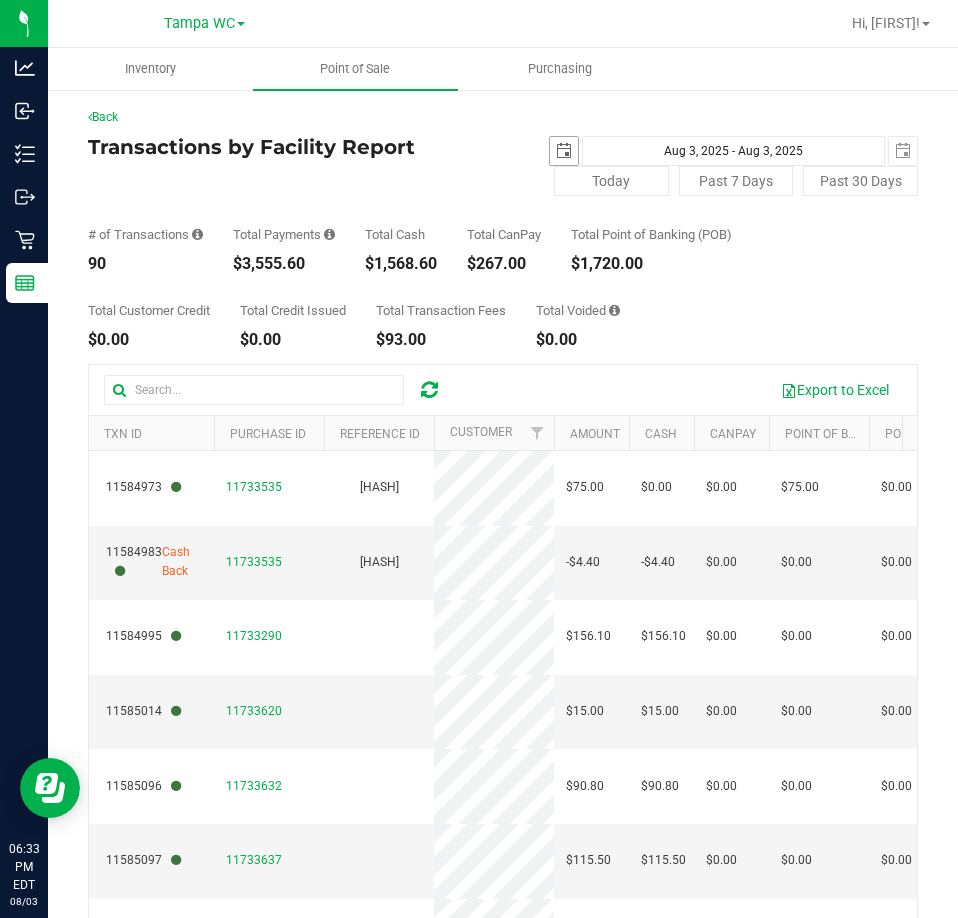 click at bounding box center (564, 151) 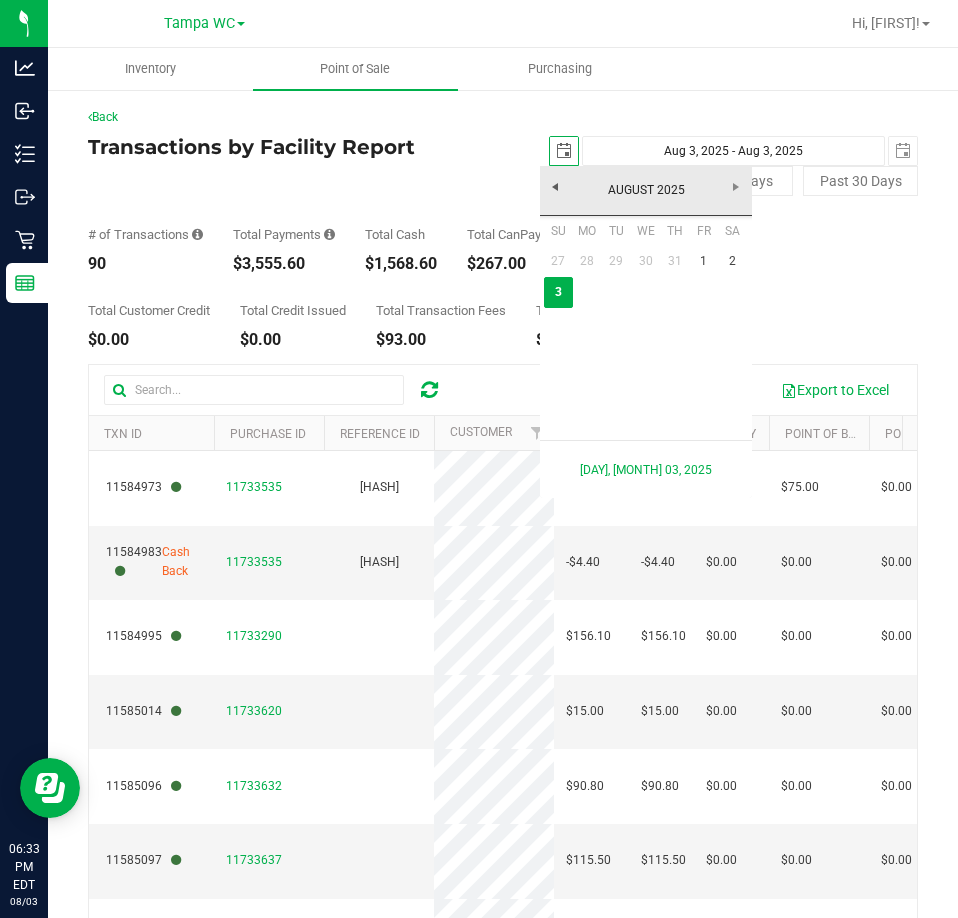 scroll, scrollTop: 0, scrollLeft: 50, axis: horizontal 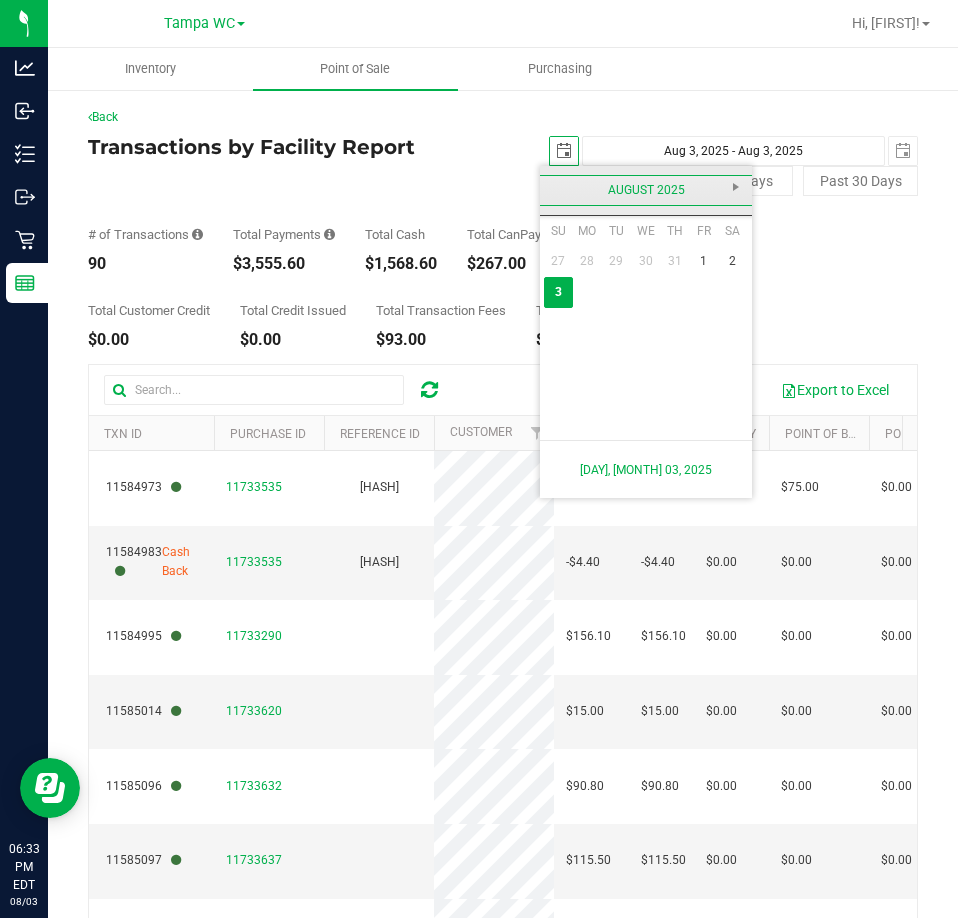 click on "August 2025" at bounding box center [646, 190] 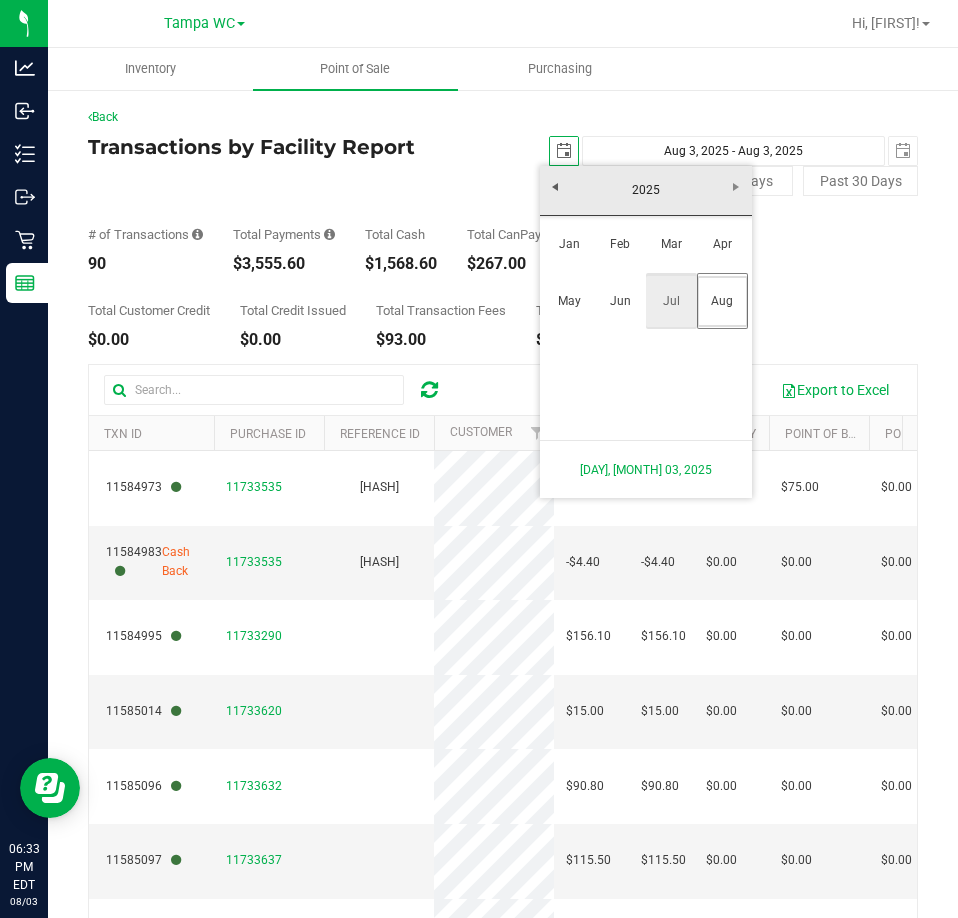 click on "Jul" at bounding box center (671, 301) 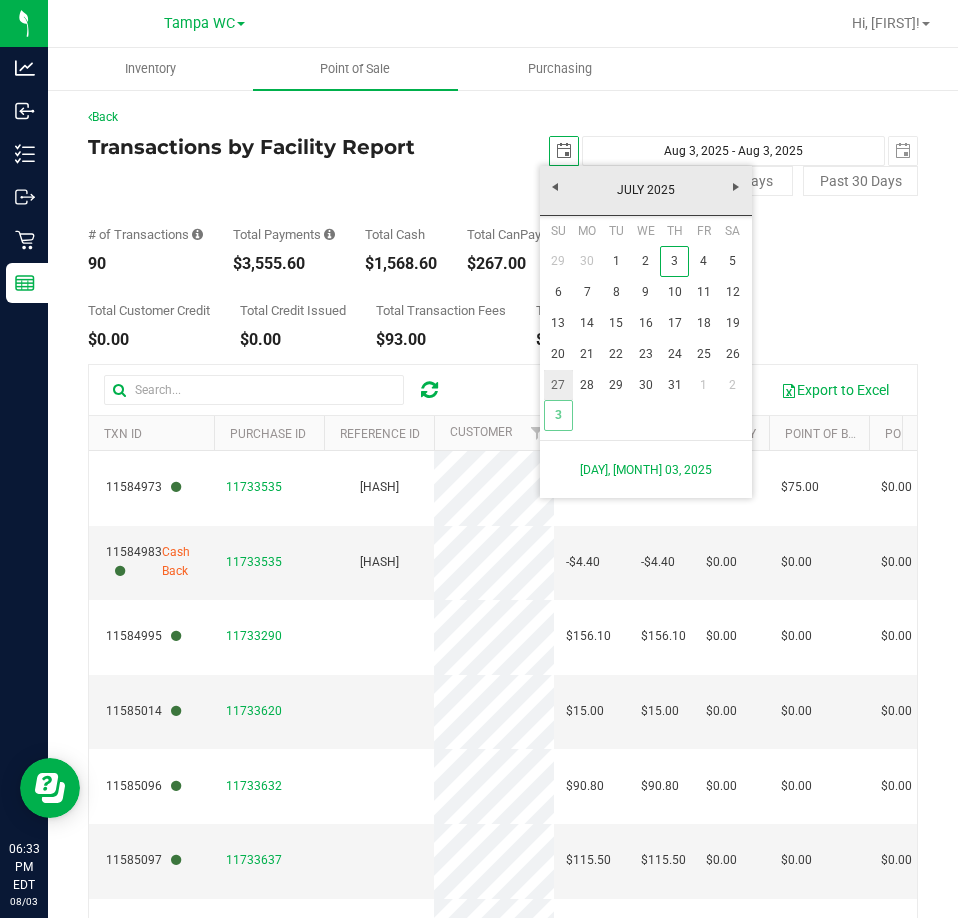click on "27" at bounding box center (558, 385) 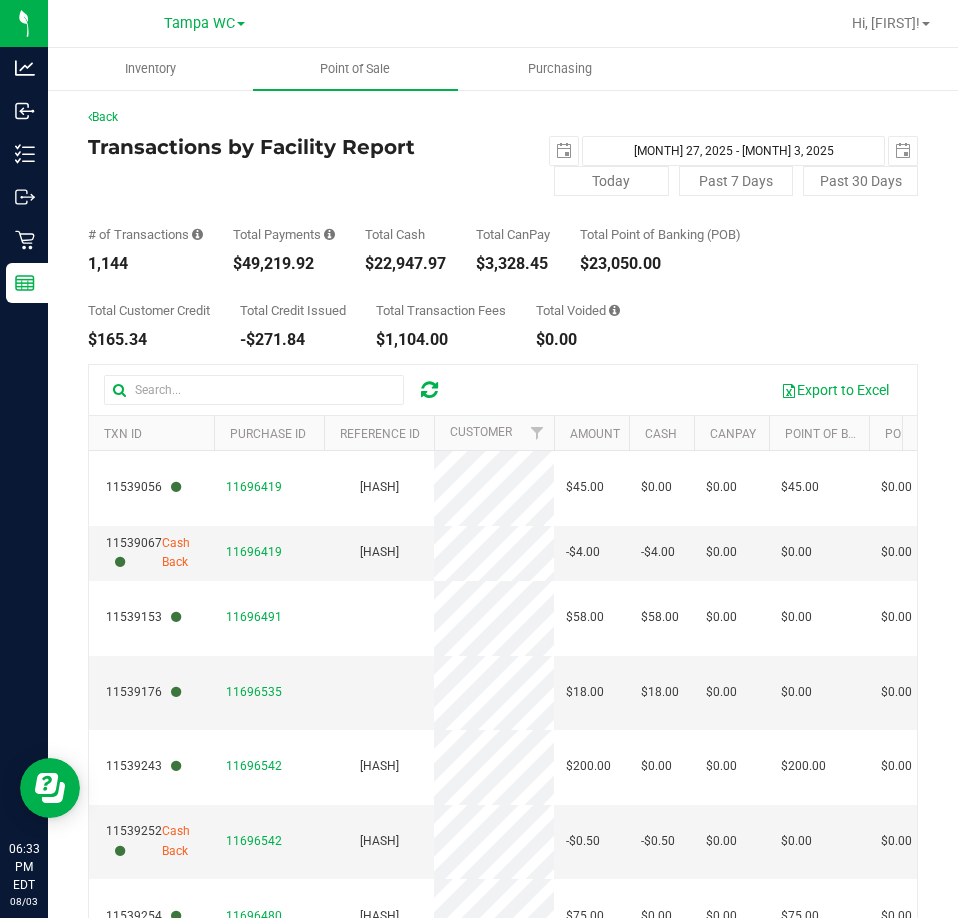 scroll, scrollTop: 0, scrollLeft: 0, axis: both 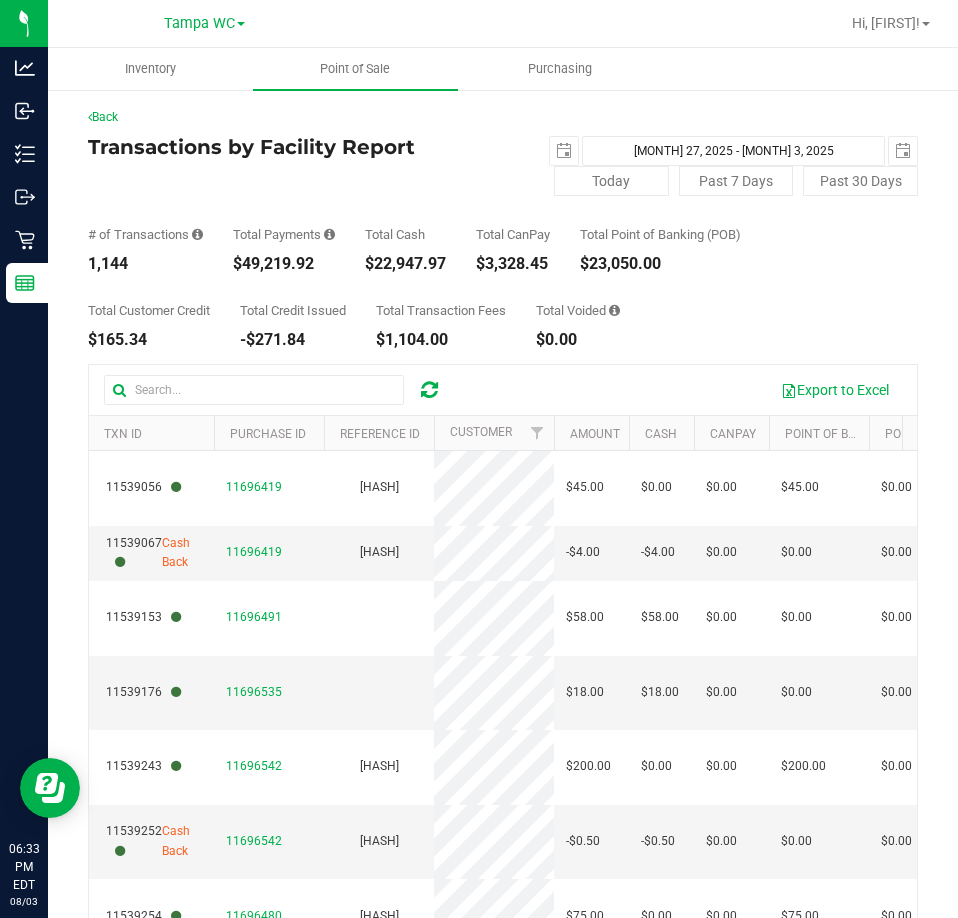 drag, startPoint x: 245, startPoint y: 266, endPoint x: 319, endPoint y: 266, distance: 74 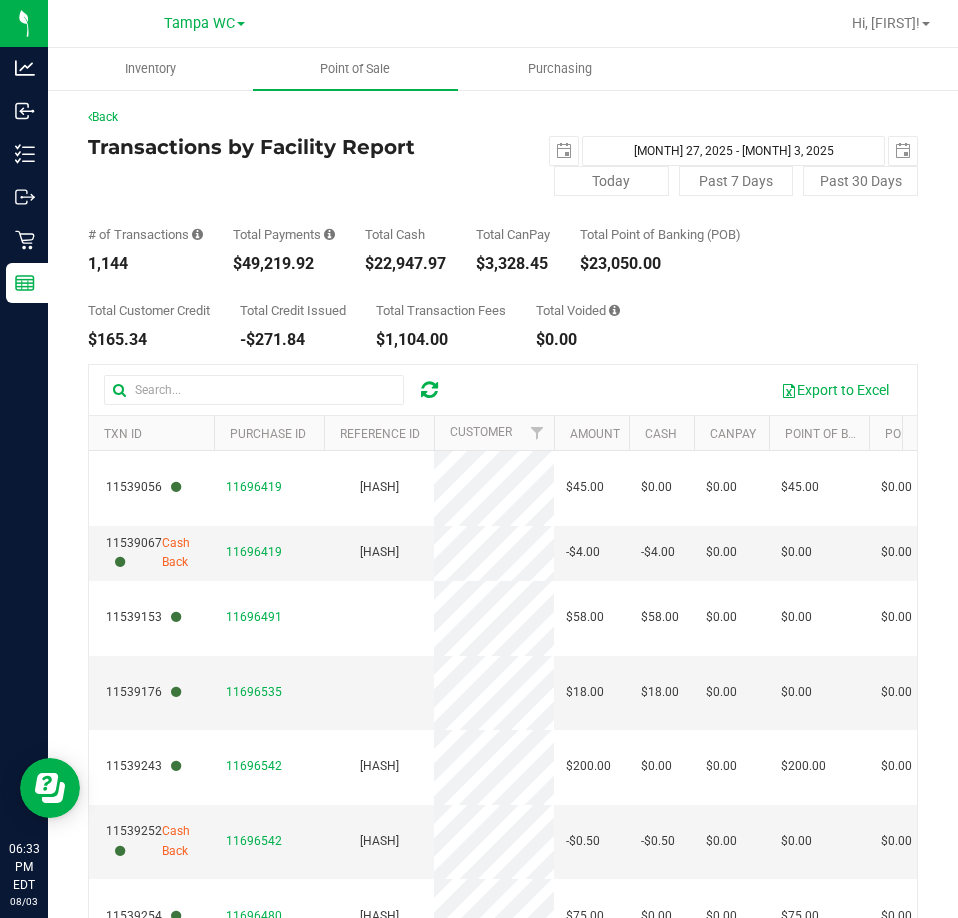 drag, startPoint x: 281, startPoint y: 265, endPoint x: 304, endPoint y: 179, distance: 89.02247 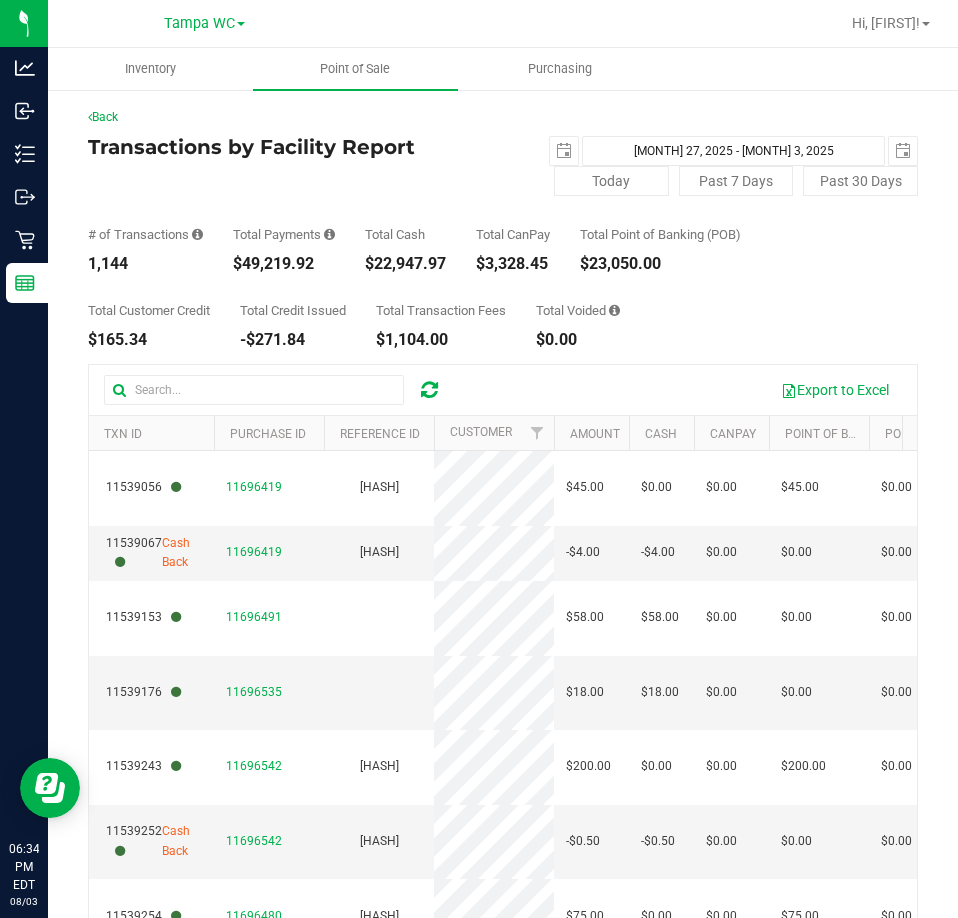 drag, startPoint x: 124, startPoint y: 258, endPoint x: 195, endPoint y: 154, distance: 125.92458 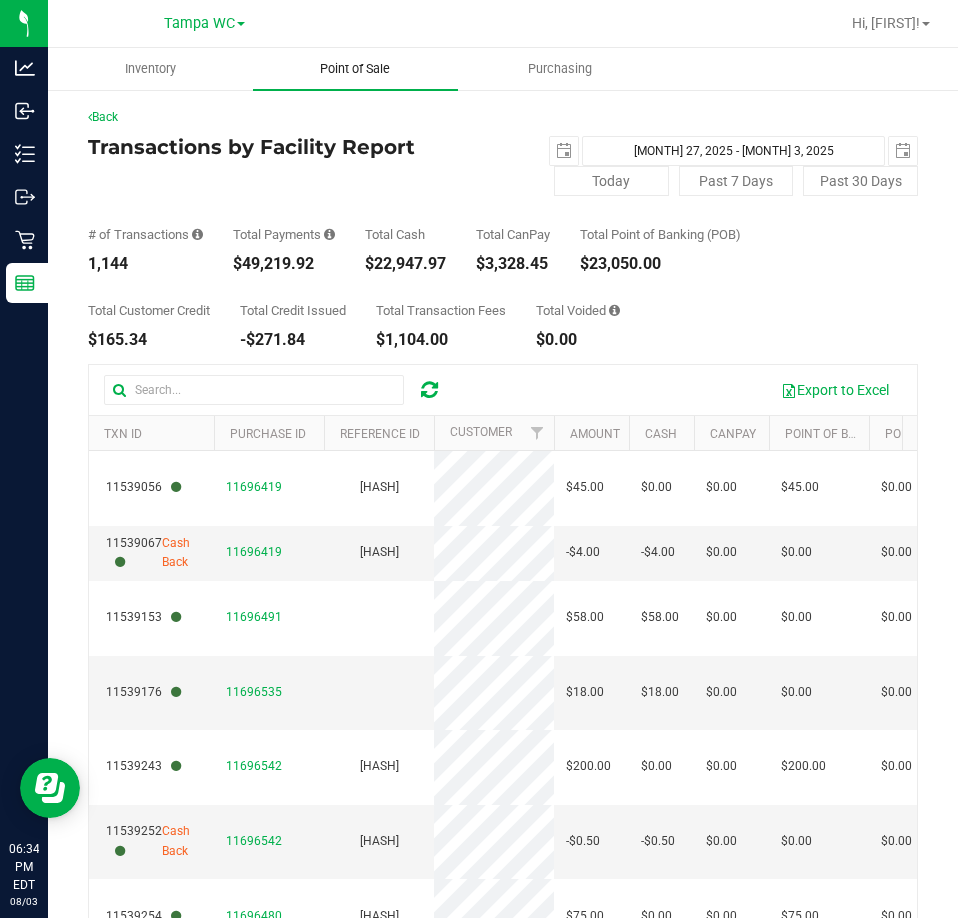 click on "Point of Sale" at bounding box center [355, 69] 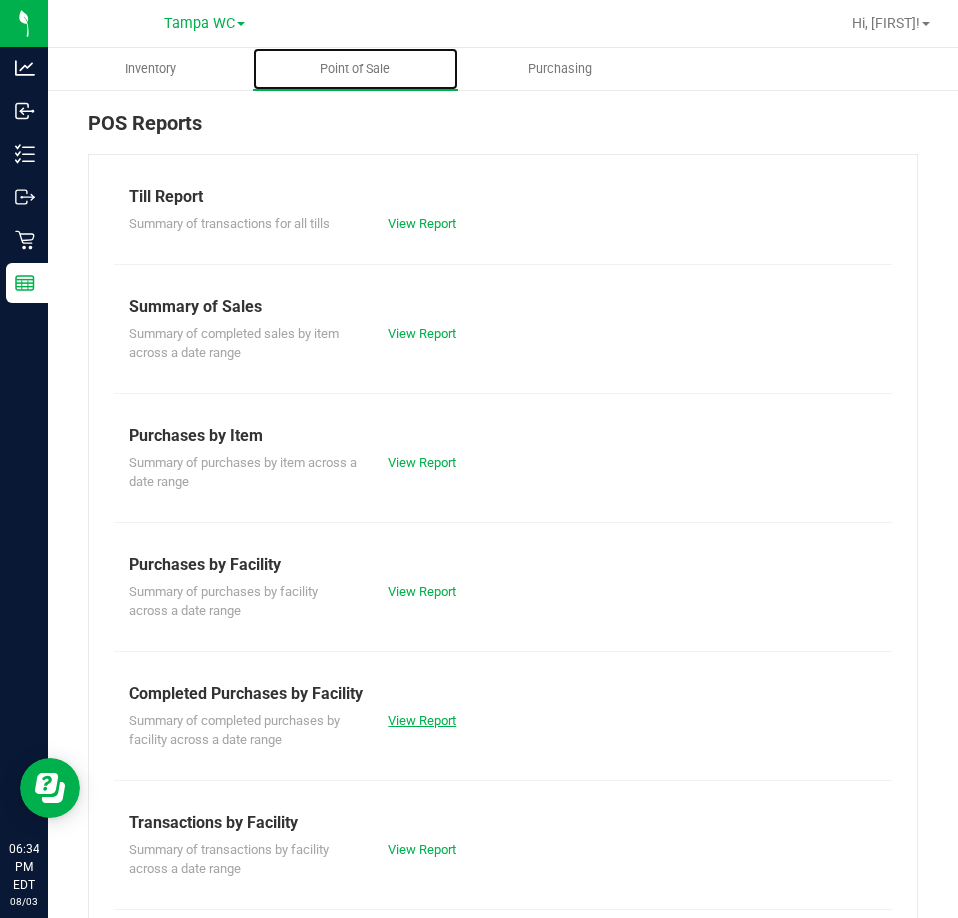 click on "View Report" at bounding box center (422, 720) 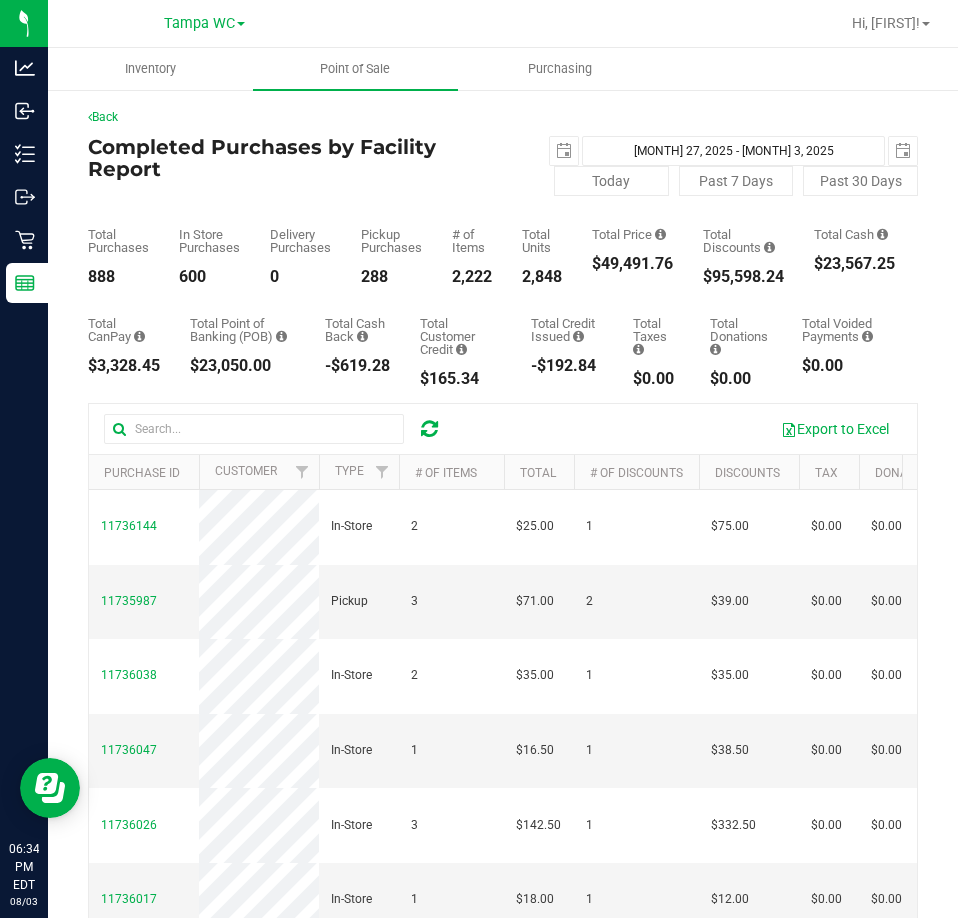 drag, startPoint x: 87, startPoint y: 278, endPoint x: 118, endPoint y: 280, distance: 31.06445 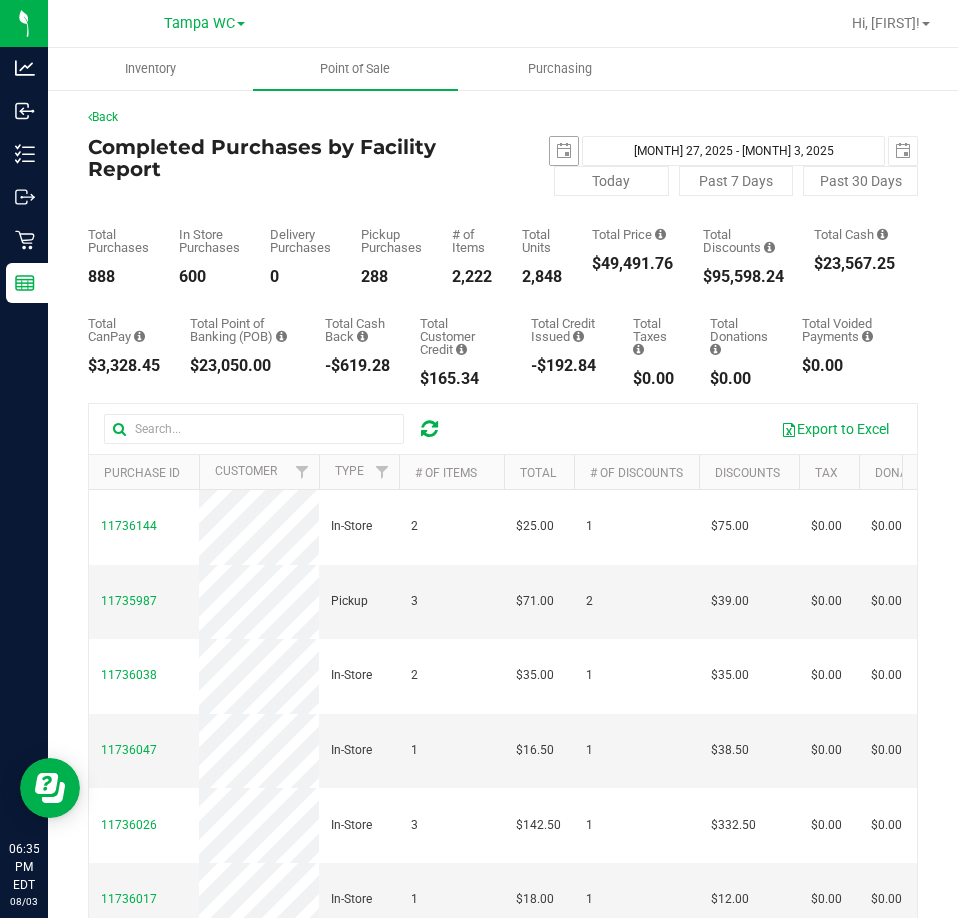 click at bounding box center (564, 151) 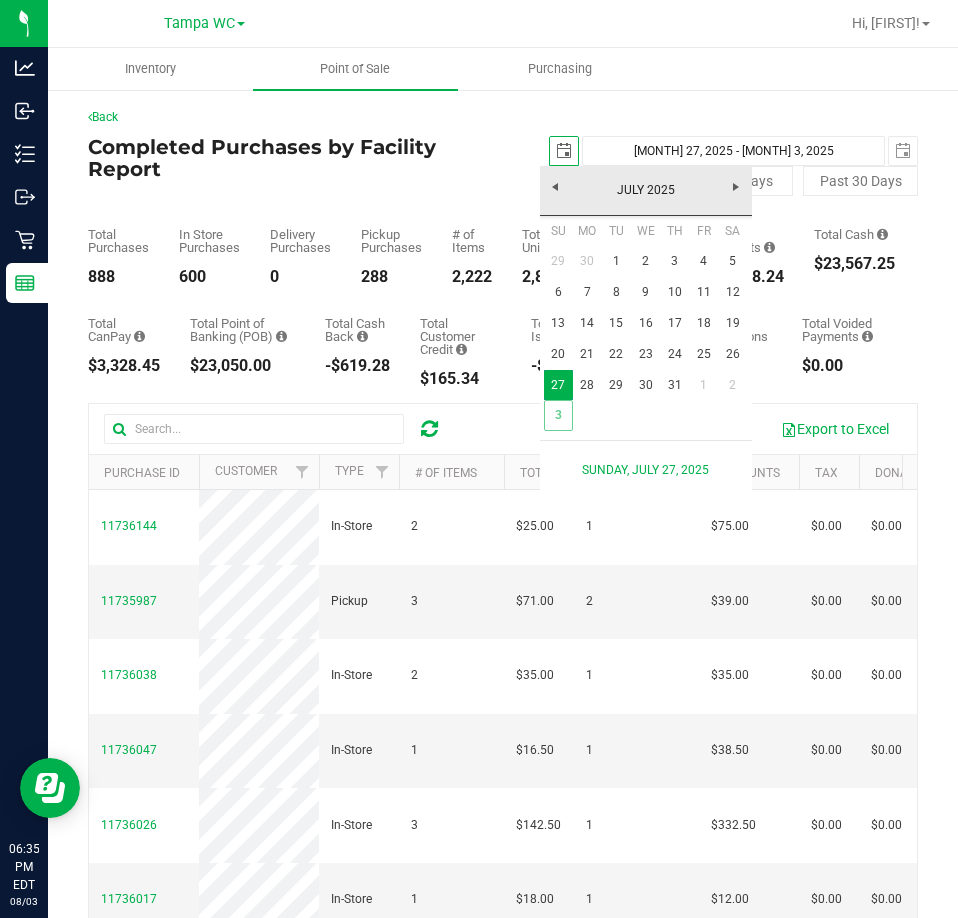 scroll, scrollTop: 0, scrollLeft: 50, axis: horizontal 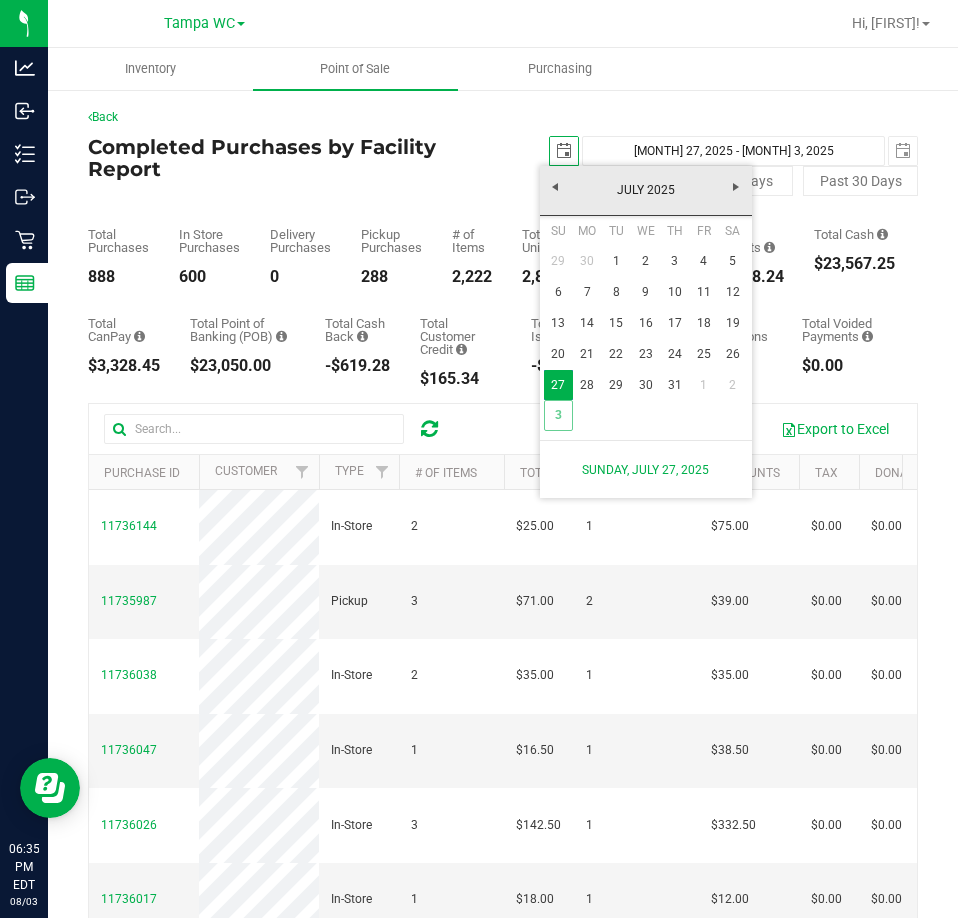 click on "3" at bounding box center (558, 415) 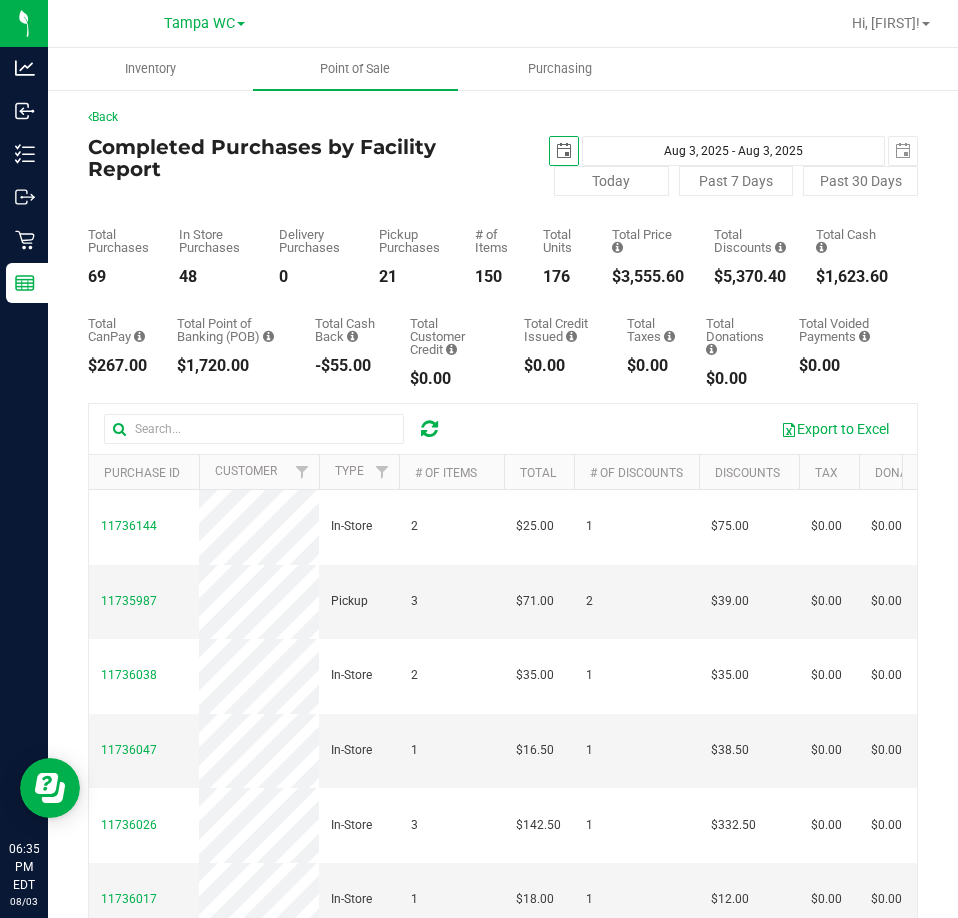 scroll, scrollTop: 0, scrollLeft: 0, axis: both 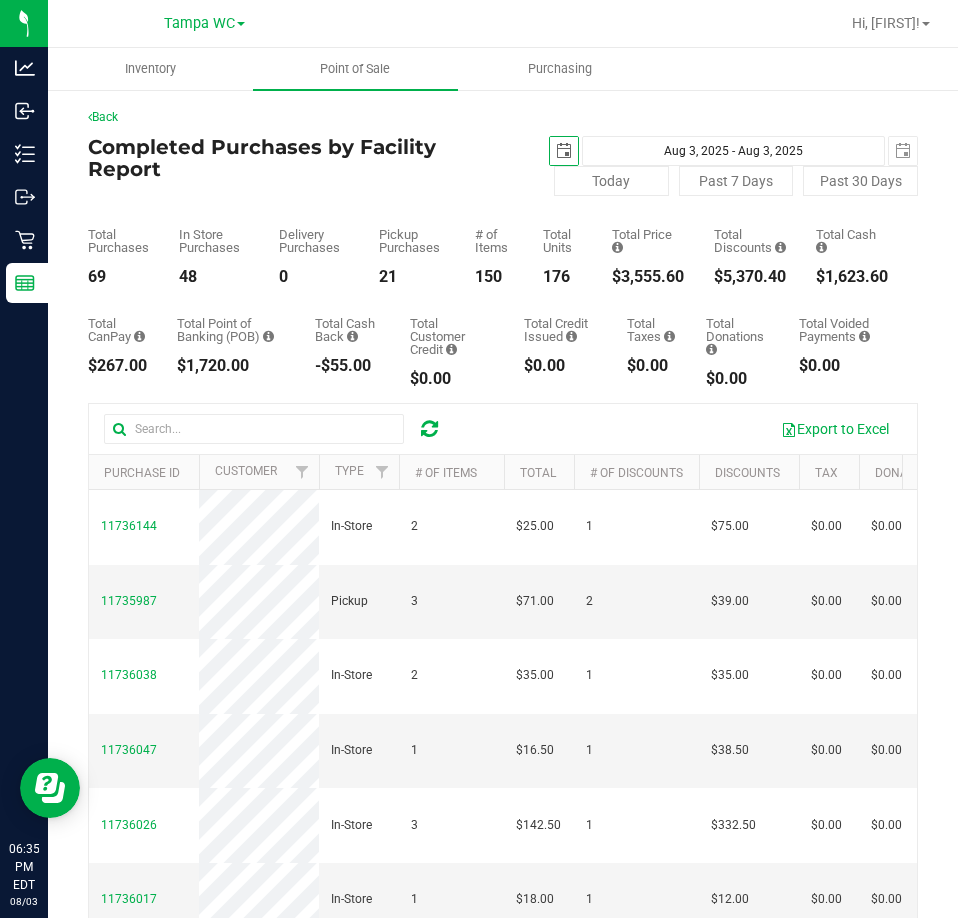 click at bounding box center [564, 151] 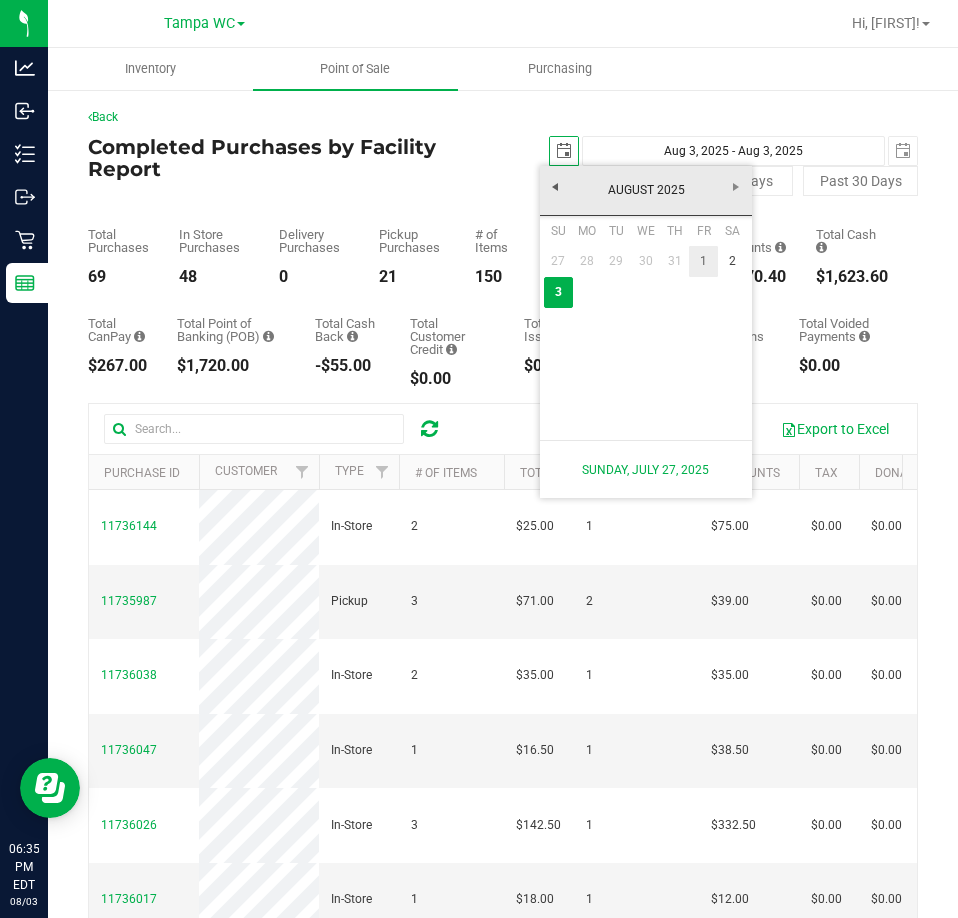 click on "1" at bounding box center [703, 261] 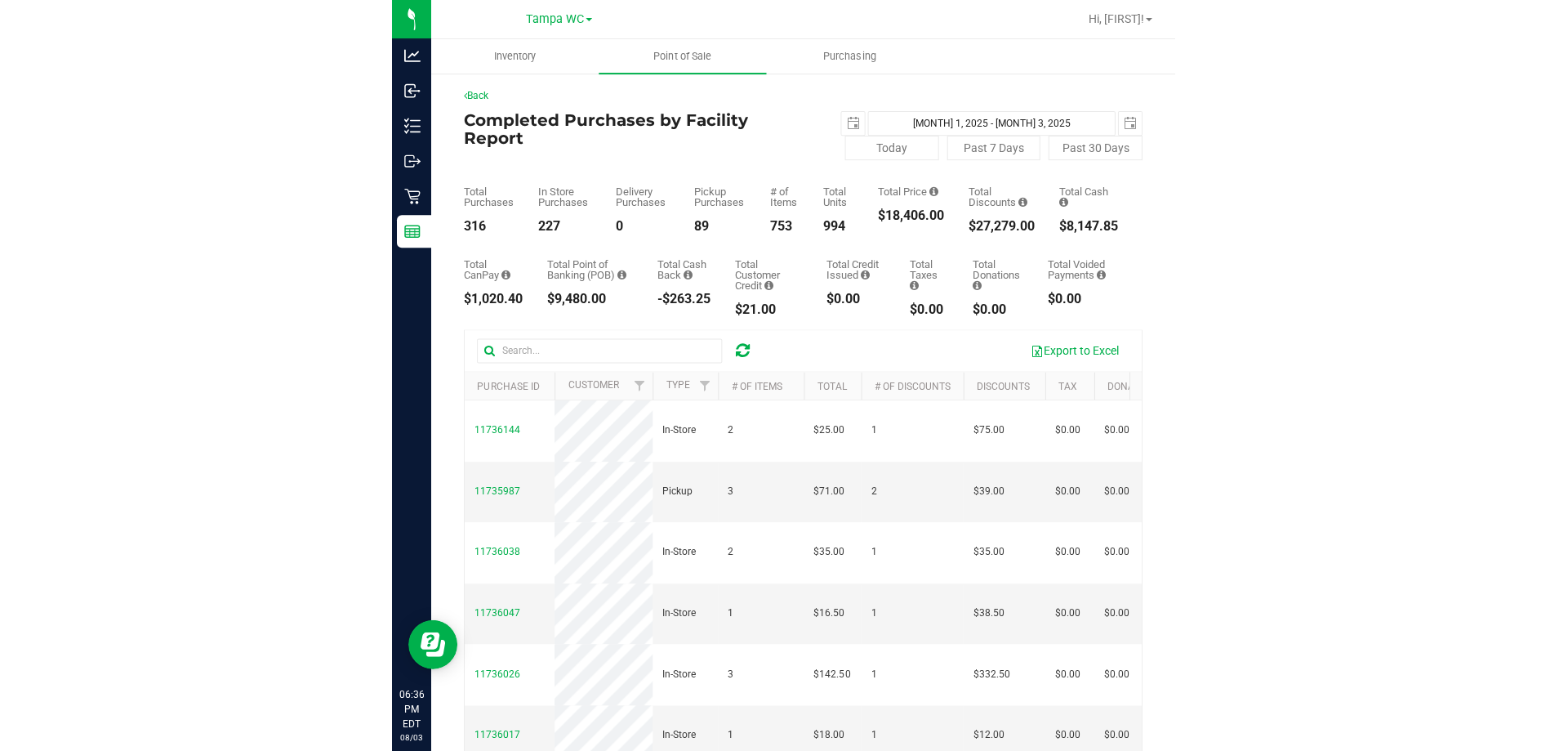 scroll, scrollTop: 0, scrollLeft: 0, axis: both 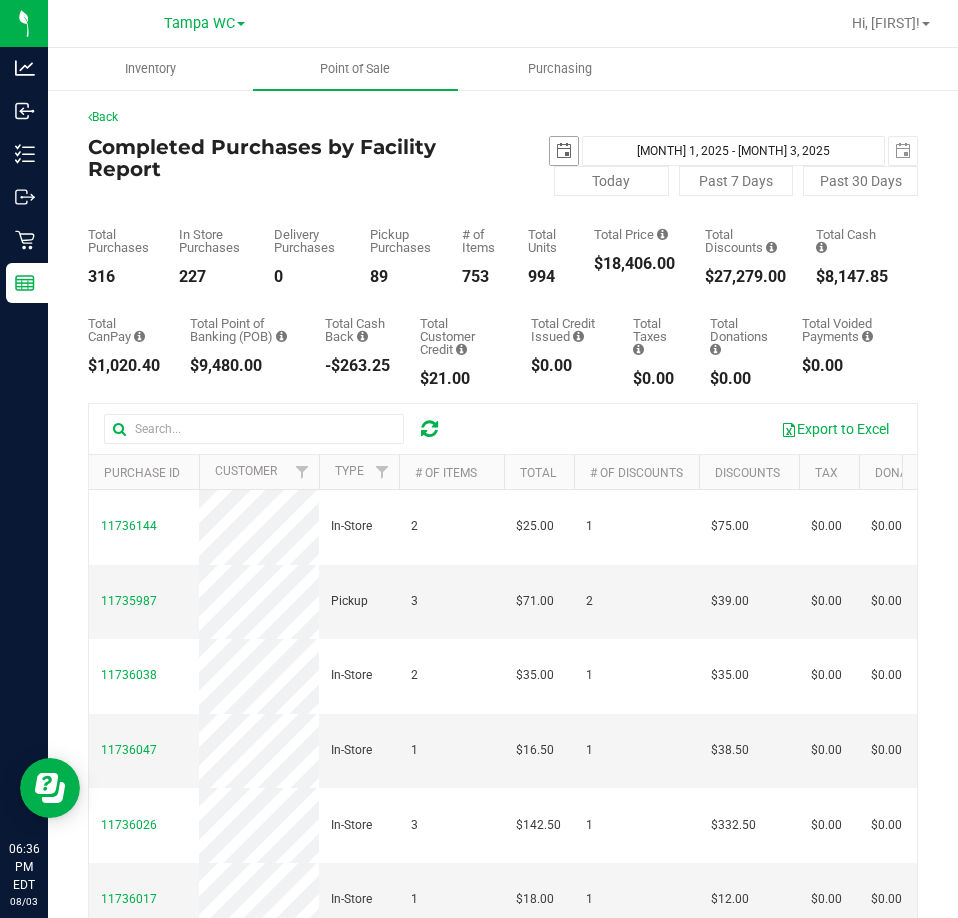 click at bounding box center [564, 151] 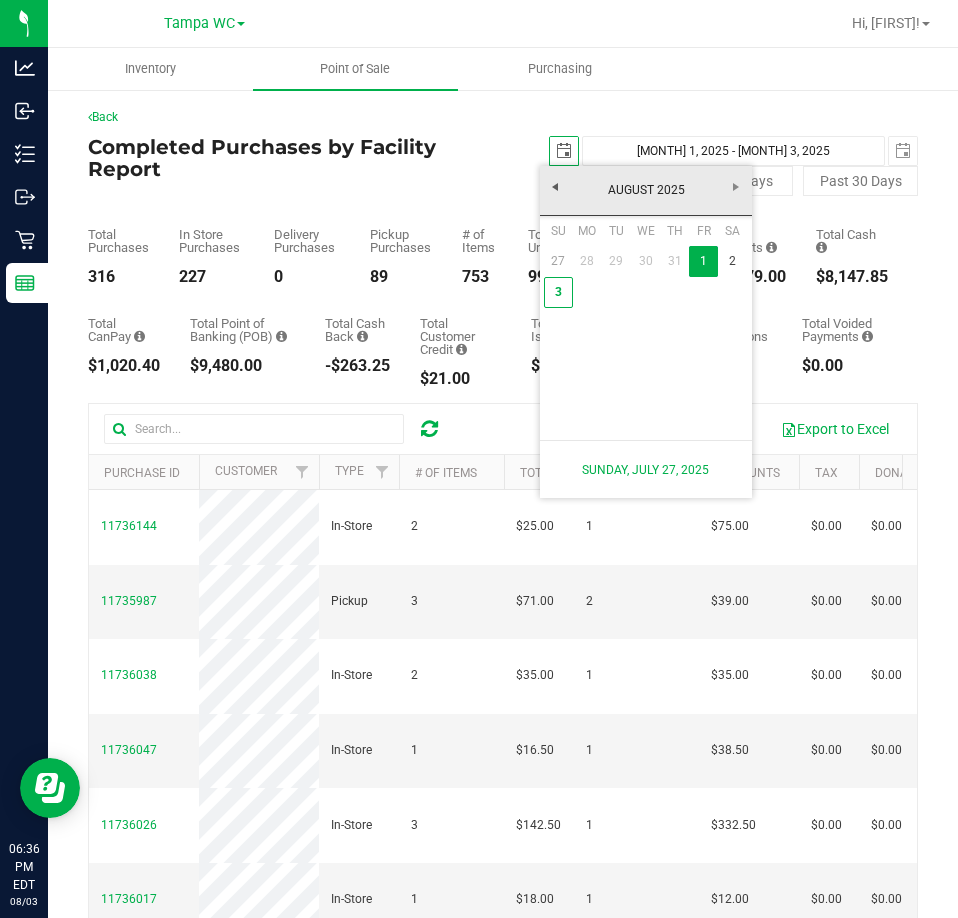 click on "27" at bounding box center [558, 261] 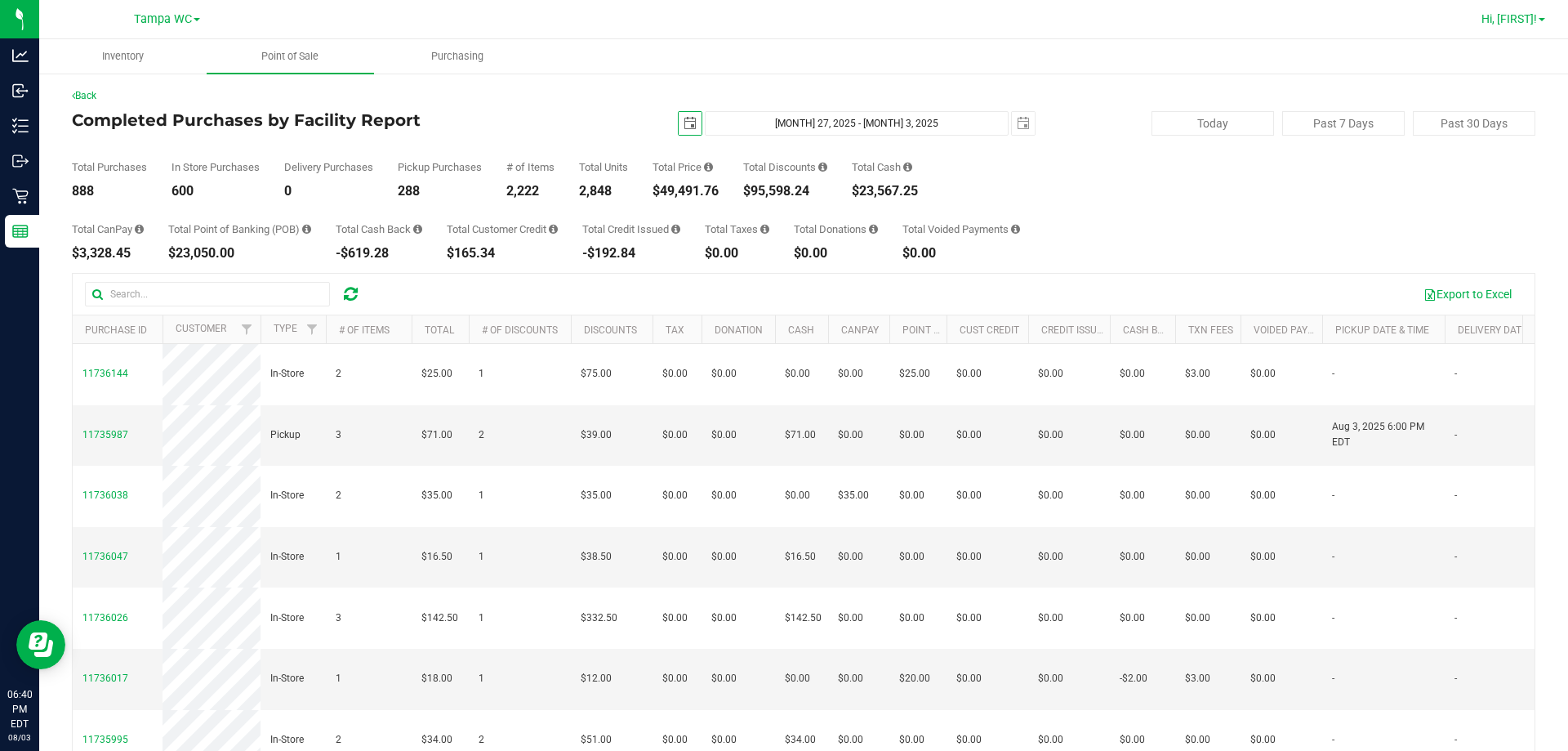 click on "Hi, [FIRST]!" at bounding box center (1509, 19) 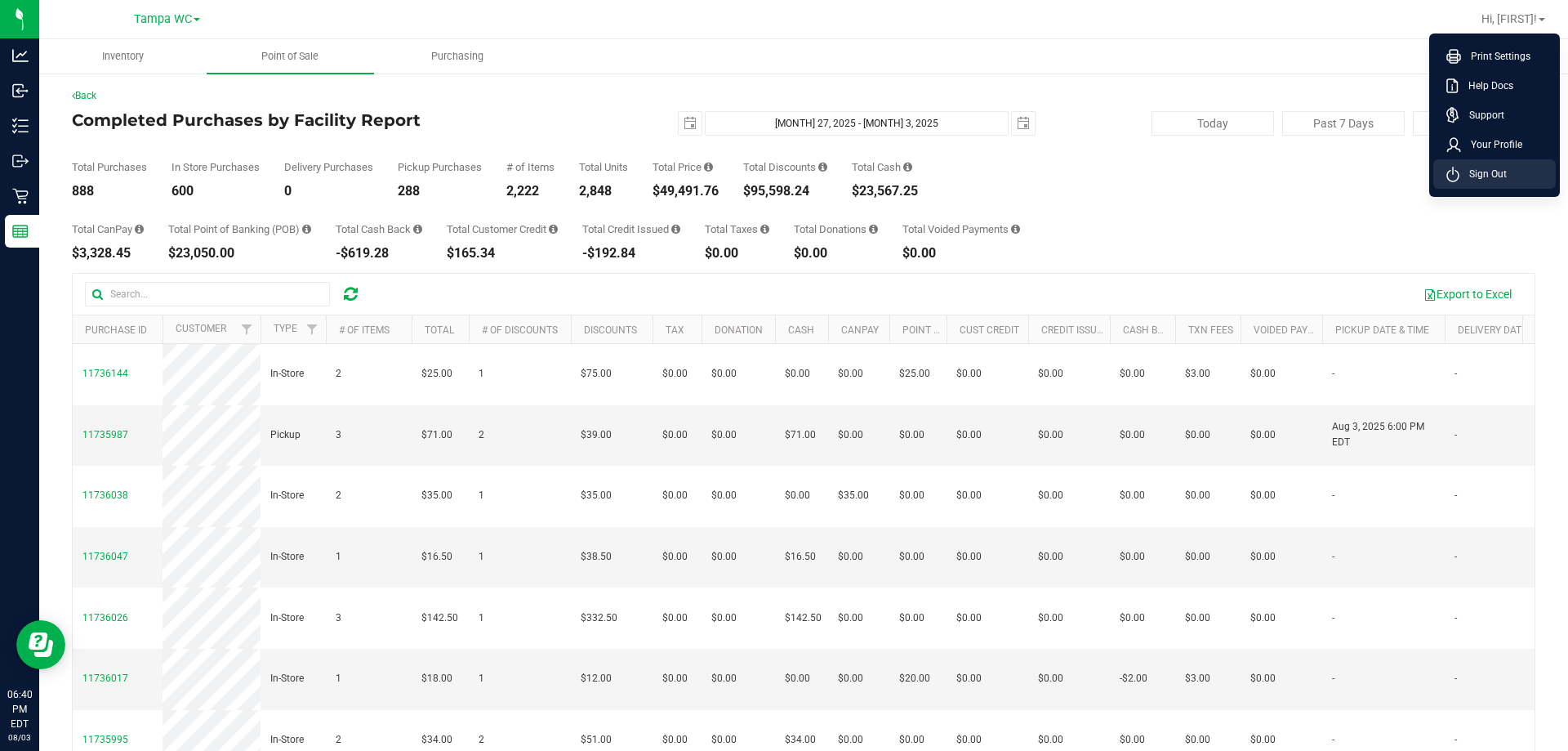 click on "Sign Out" at bounding box center [1483, 174] 